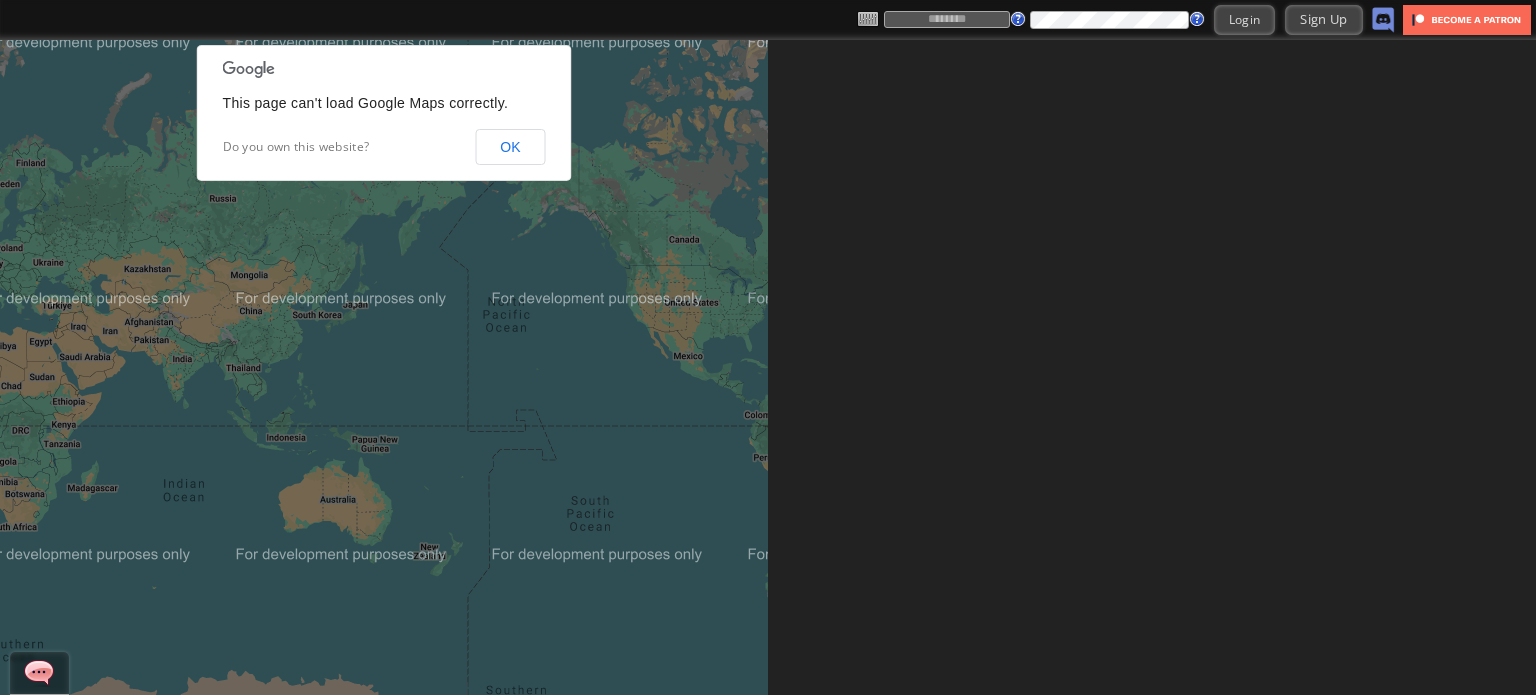 scroll, scrollTop: 0, scrollLeft: 0, axis: both 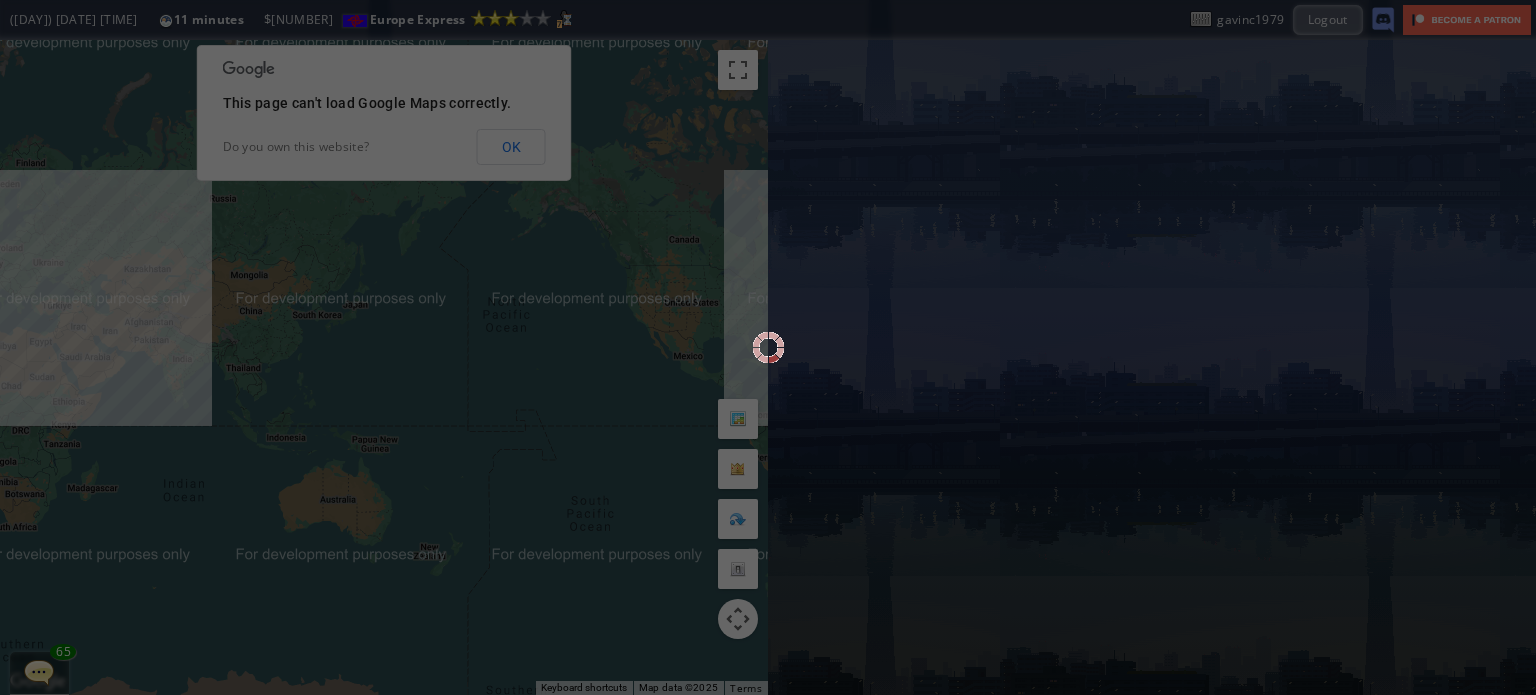 click at bounding box center [768, 347] 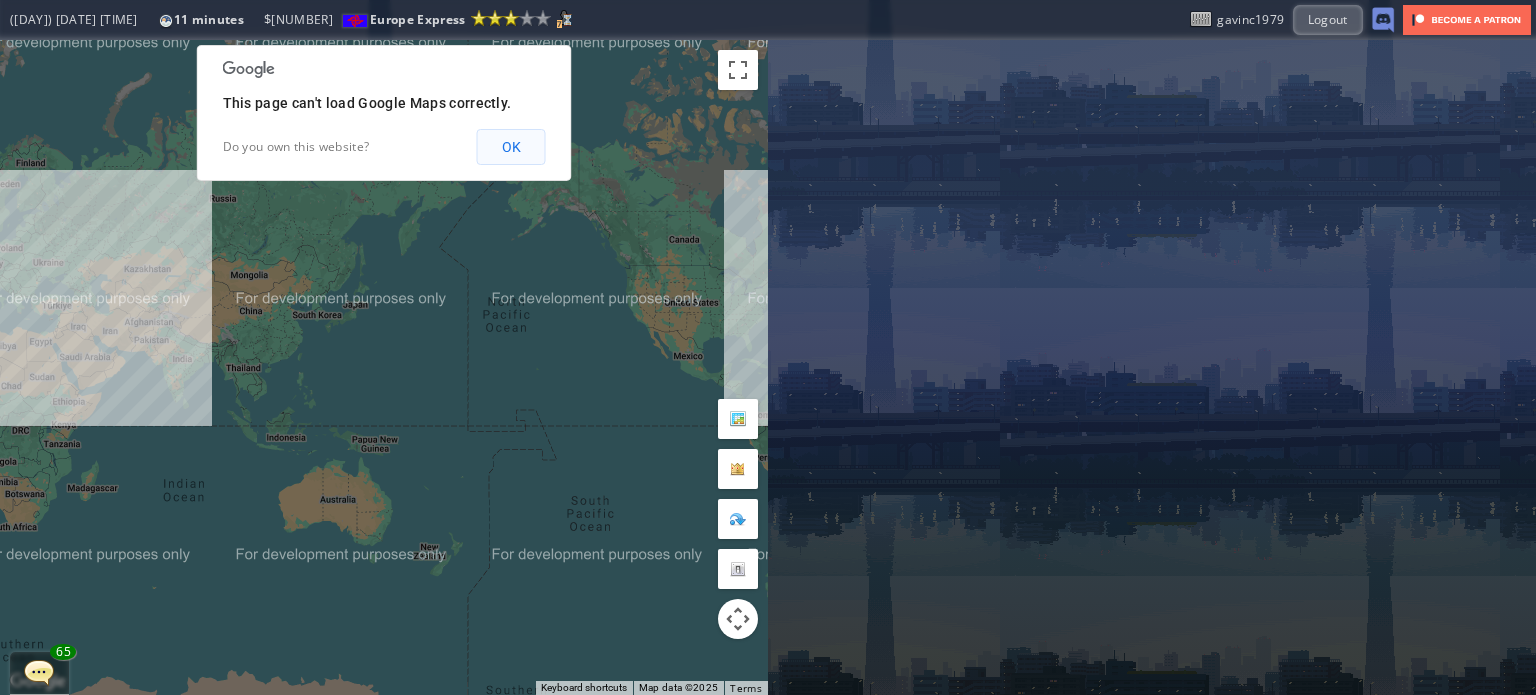 click on "OK" at bounding box center [511, 147] 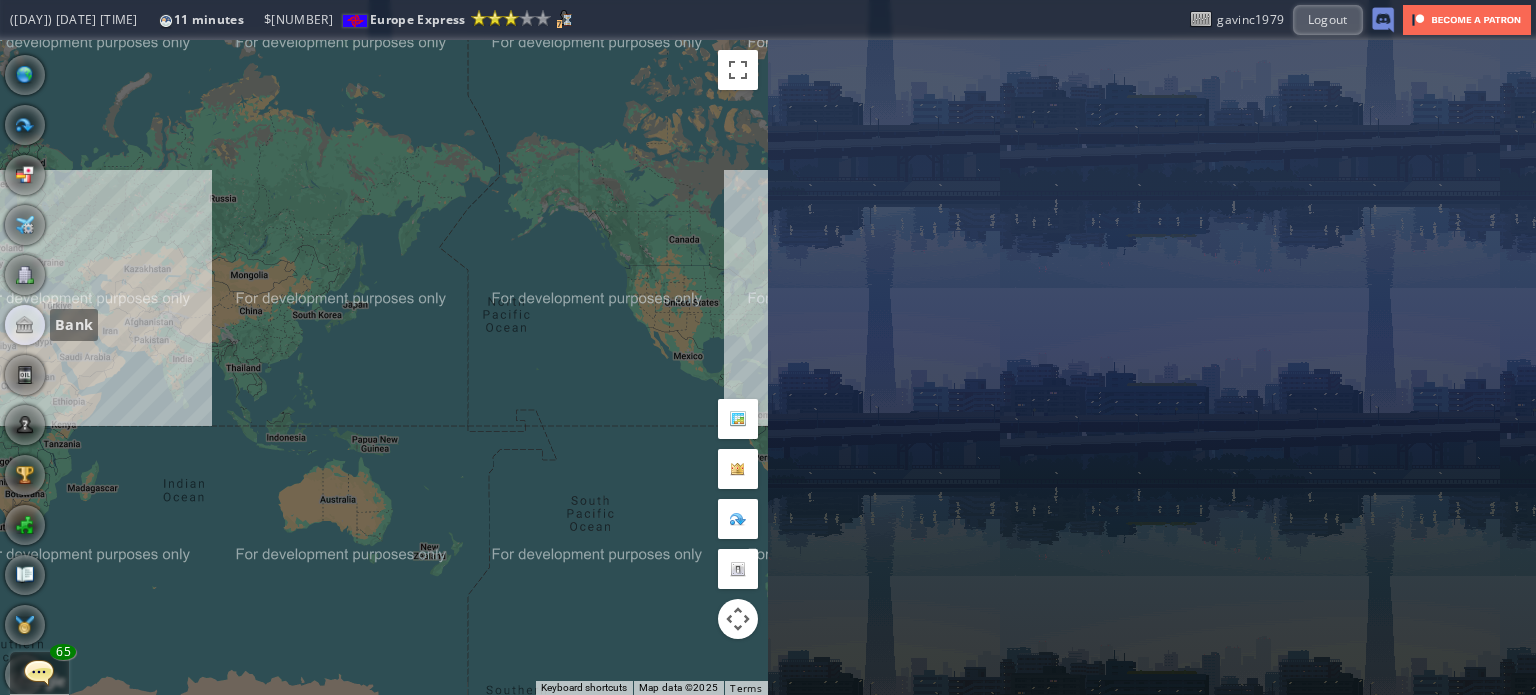click at bounding box center (25, 325) 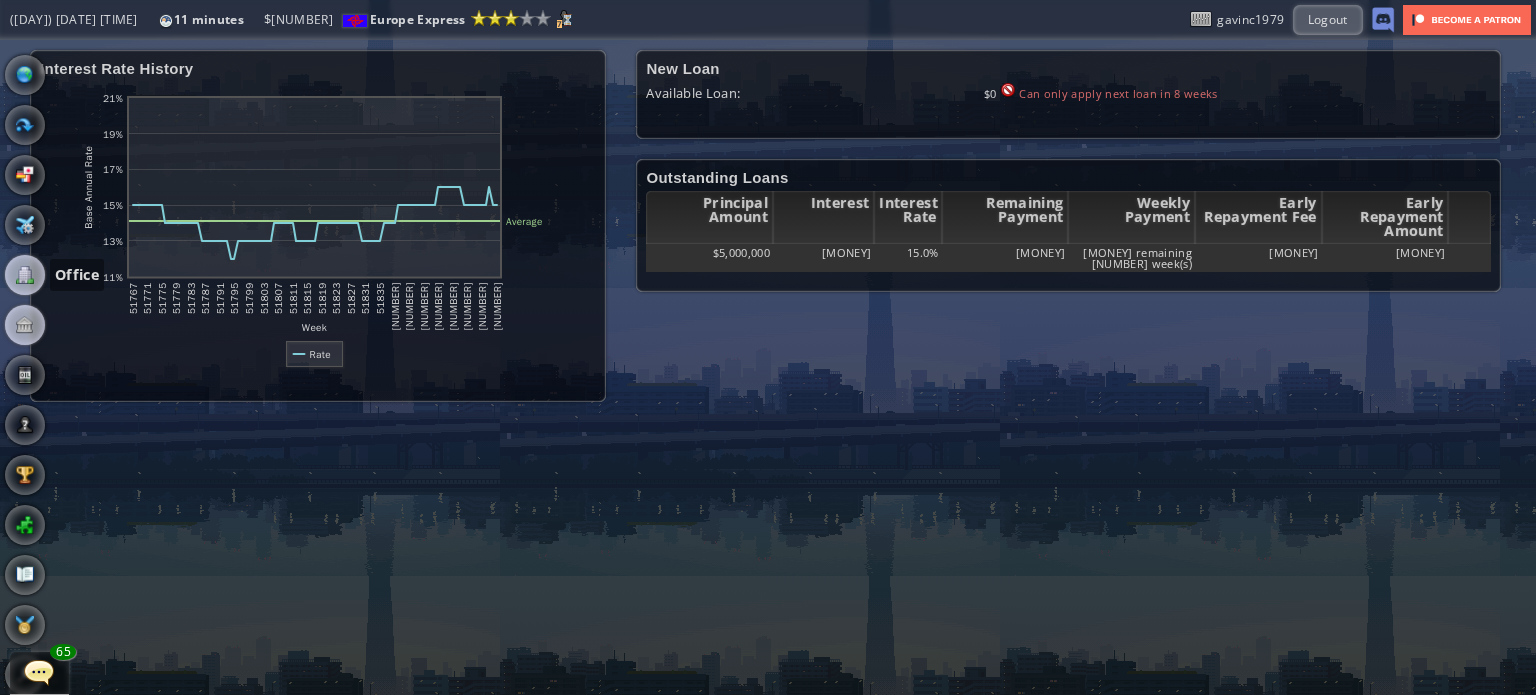 click at bounding box center [25, 275] 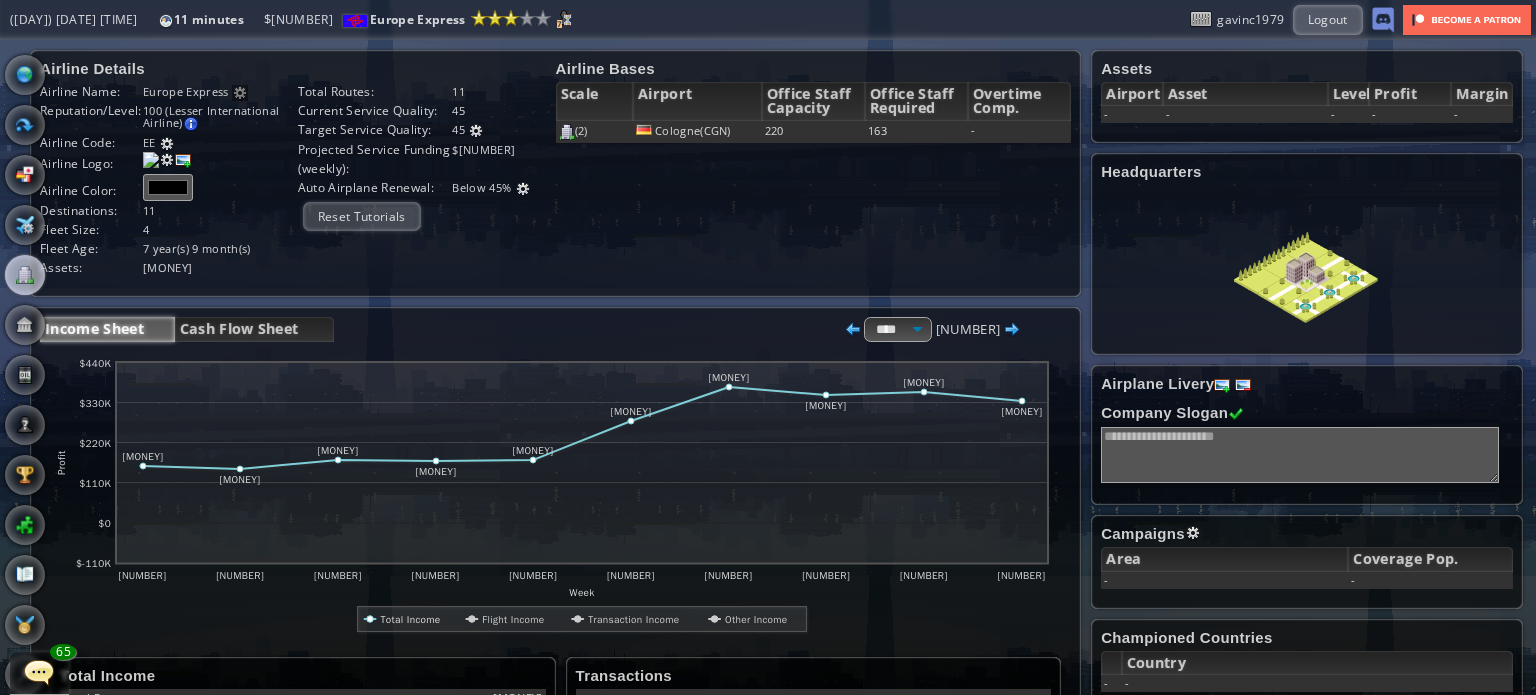 click on "Income Sheet
Cash Flow Sheet
****
*****
****
[NUMBER]
abcdefhiklmnopqrstuvwxyz Loading chart. Please wait. abcdefhiklmnopqrstuvwxyz Week Profit [MONEY] [MONEY] [MONEY] [MONEY] [MONEY] [NUMBER] [NUMBER] [NUMBER] [NUMBER] [NUMBER] [NUMBER]" at bounding box center [555, 722] 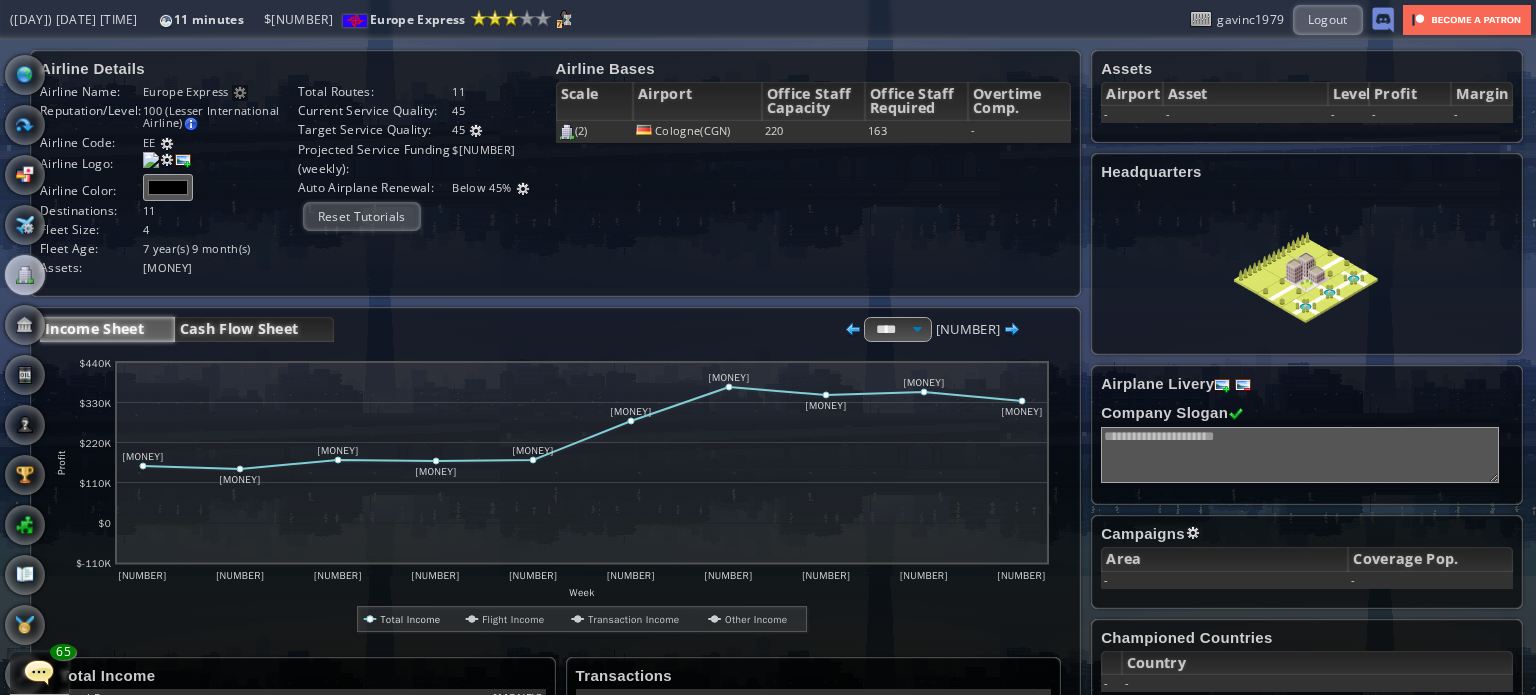 click on "Cash Flow Sheet" at bounding box center [254, 329] 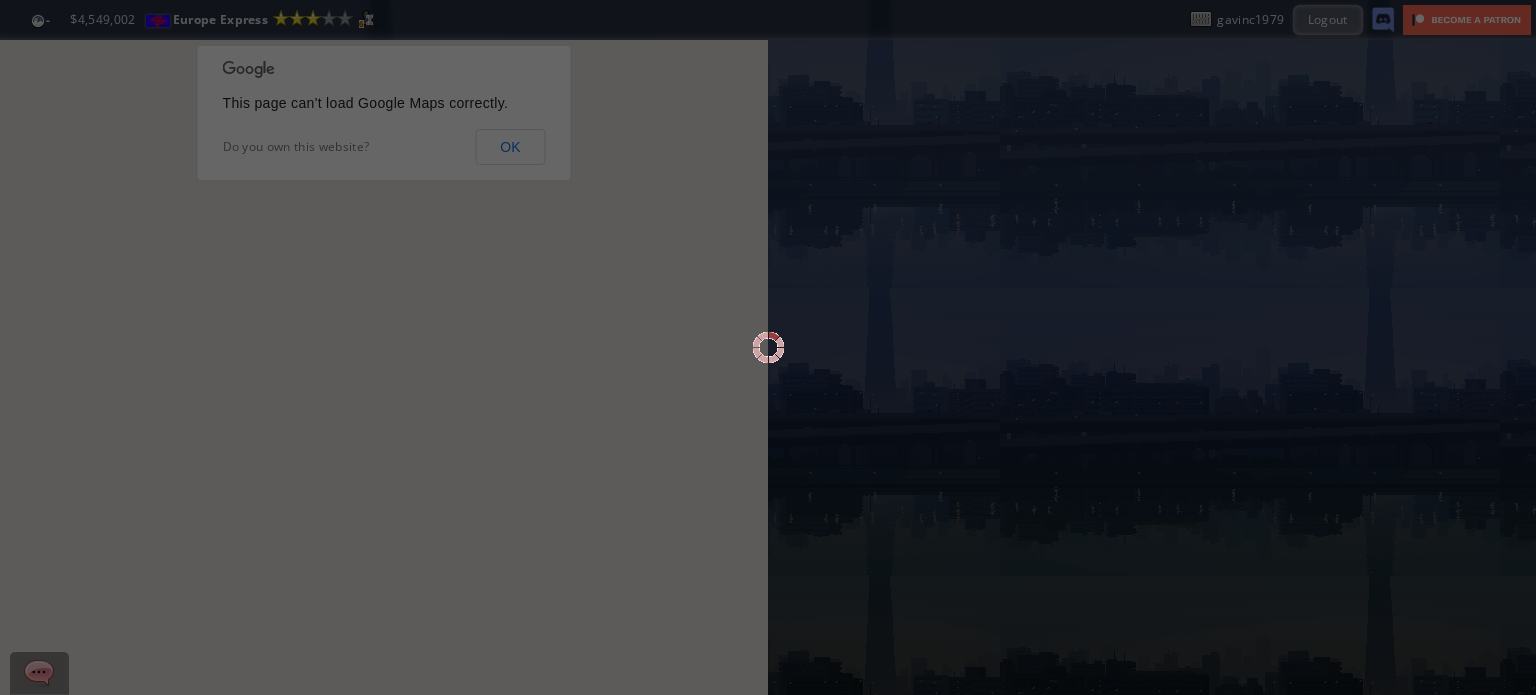scroll, scrollTop: 0, scrollLeft: 0, axis: both 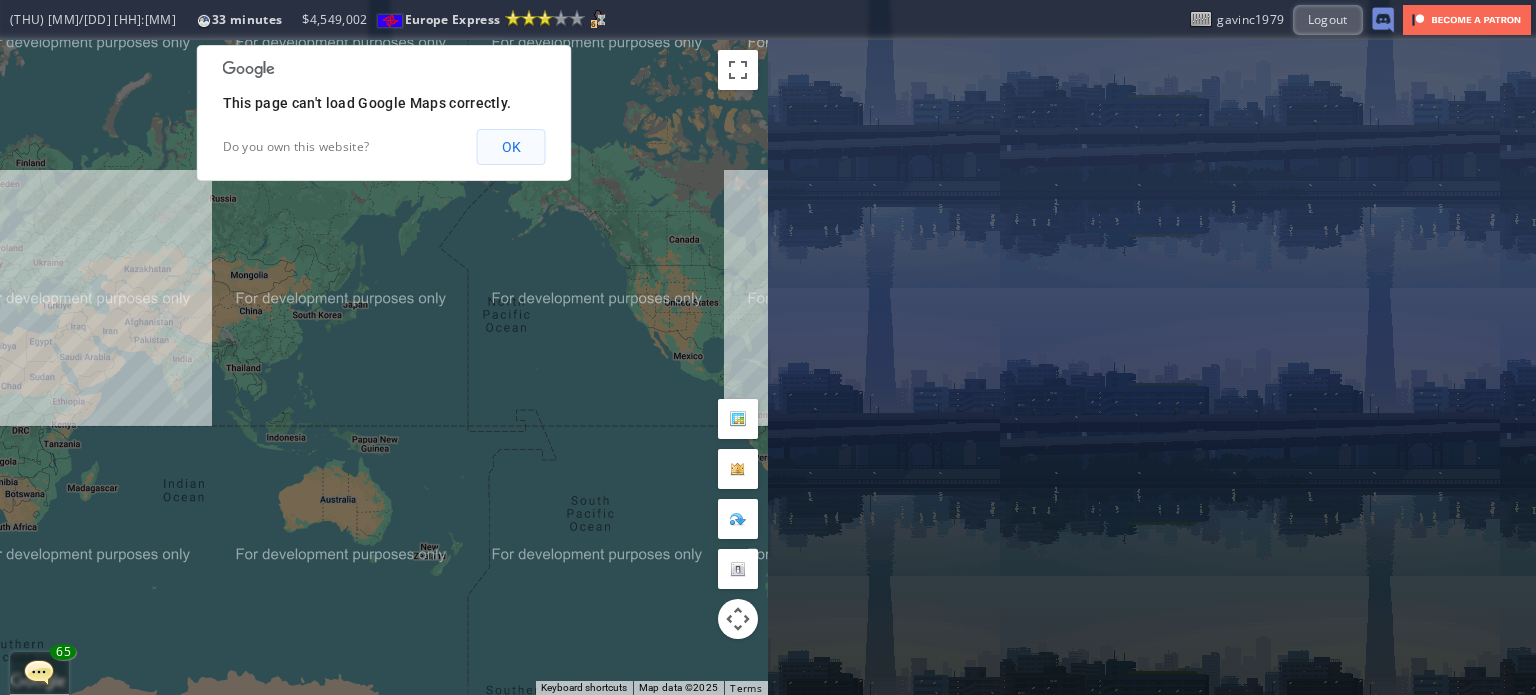 click on "OK" at bounding box center [511, 147] 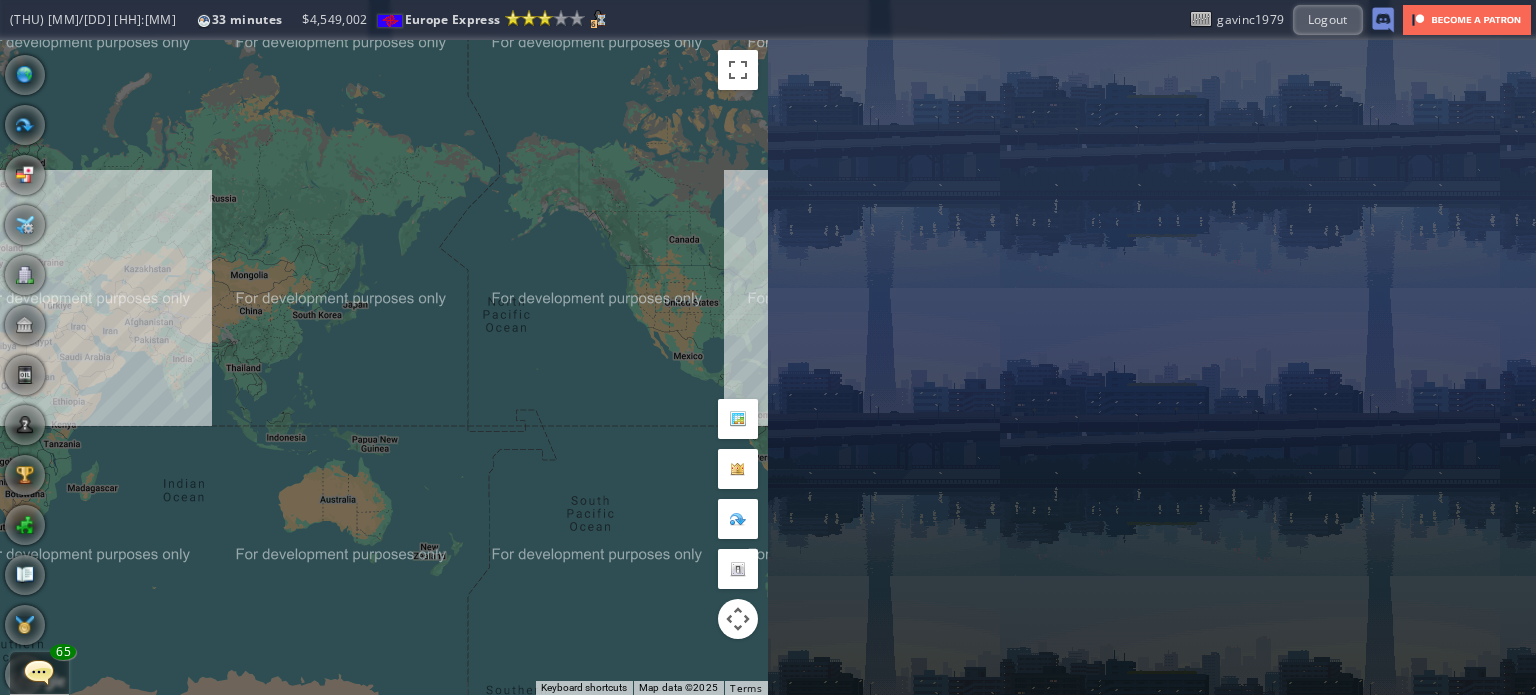 click on "Bank" at bounding box center [25, 325] 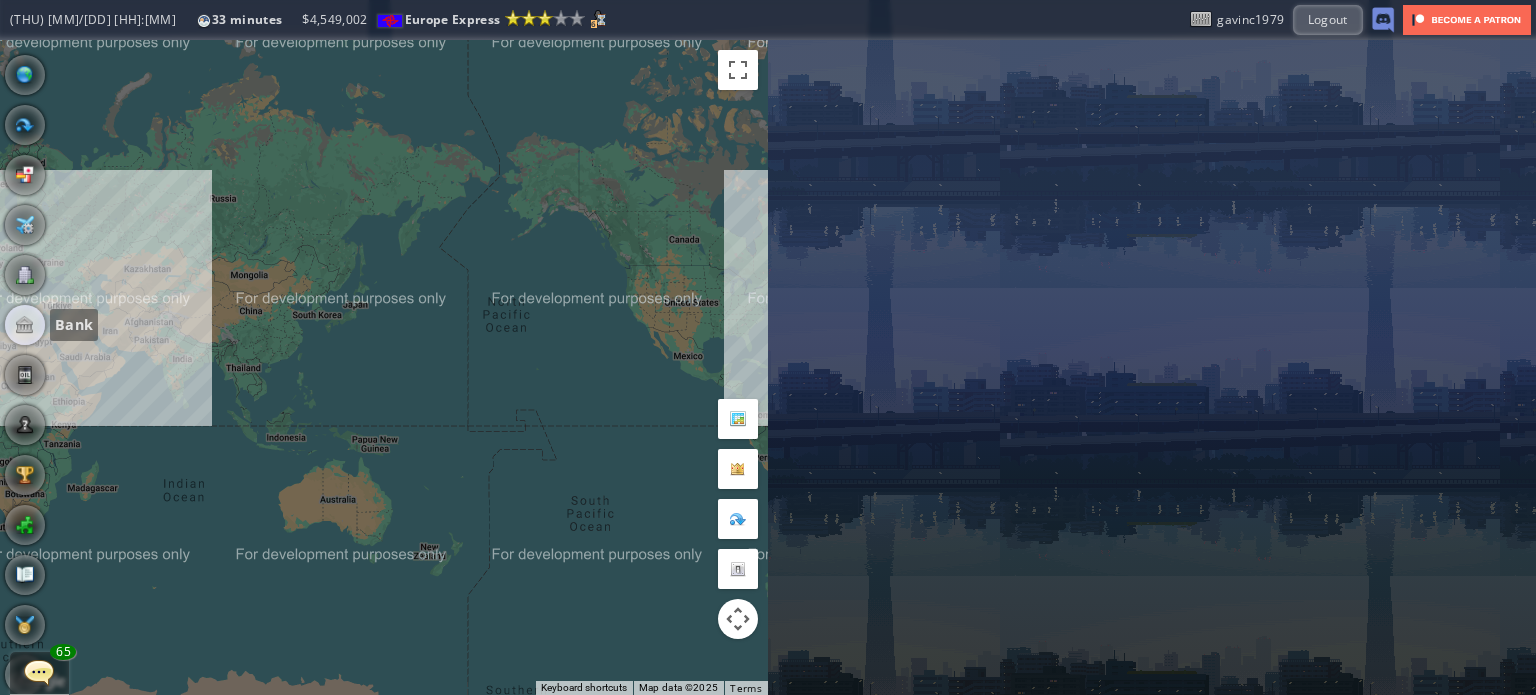 click at bounding box center [25, 325] 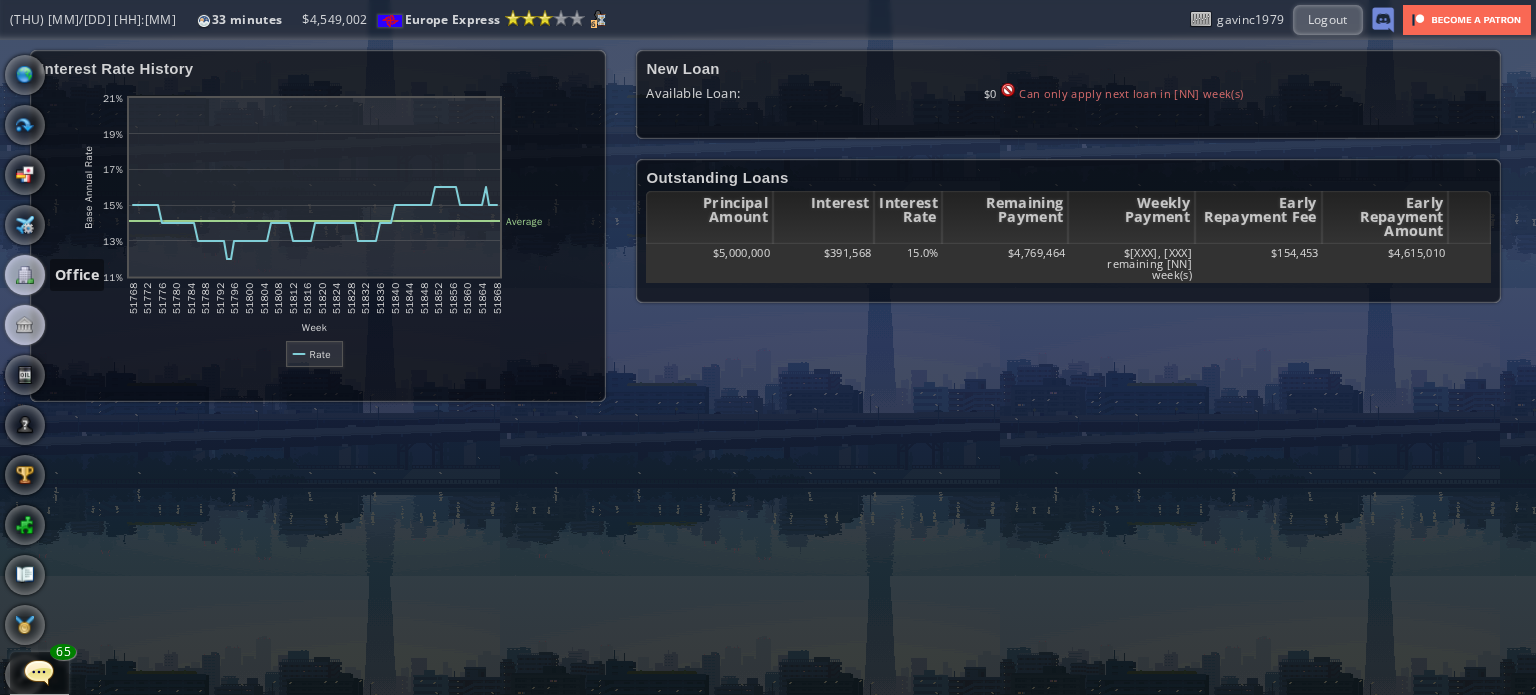 click at bounding box center [25, 275] 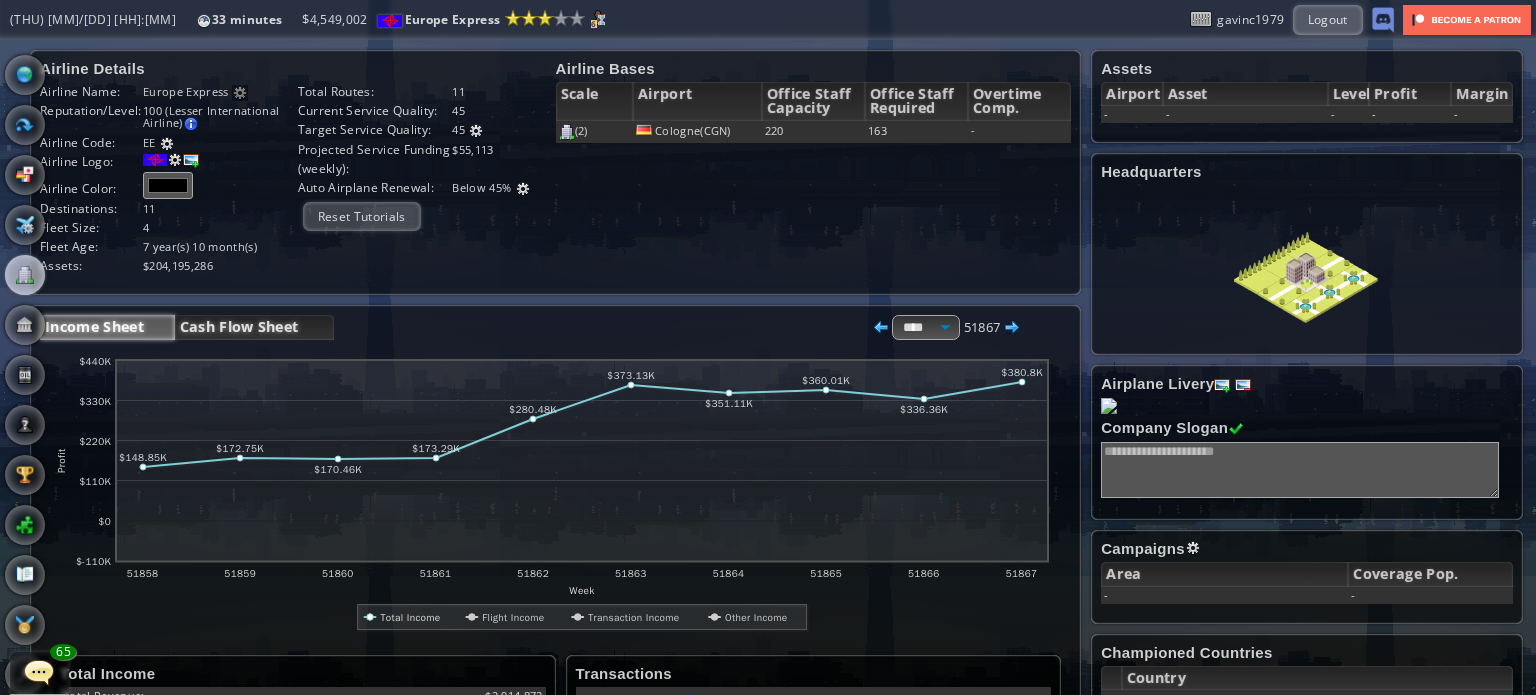 click on "Cash Flow Sheet" at bounding box center (254, 327) 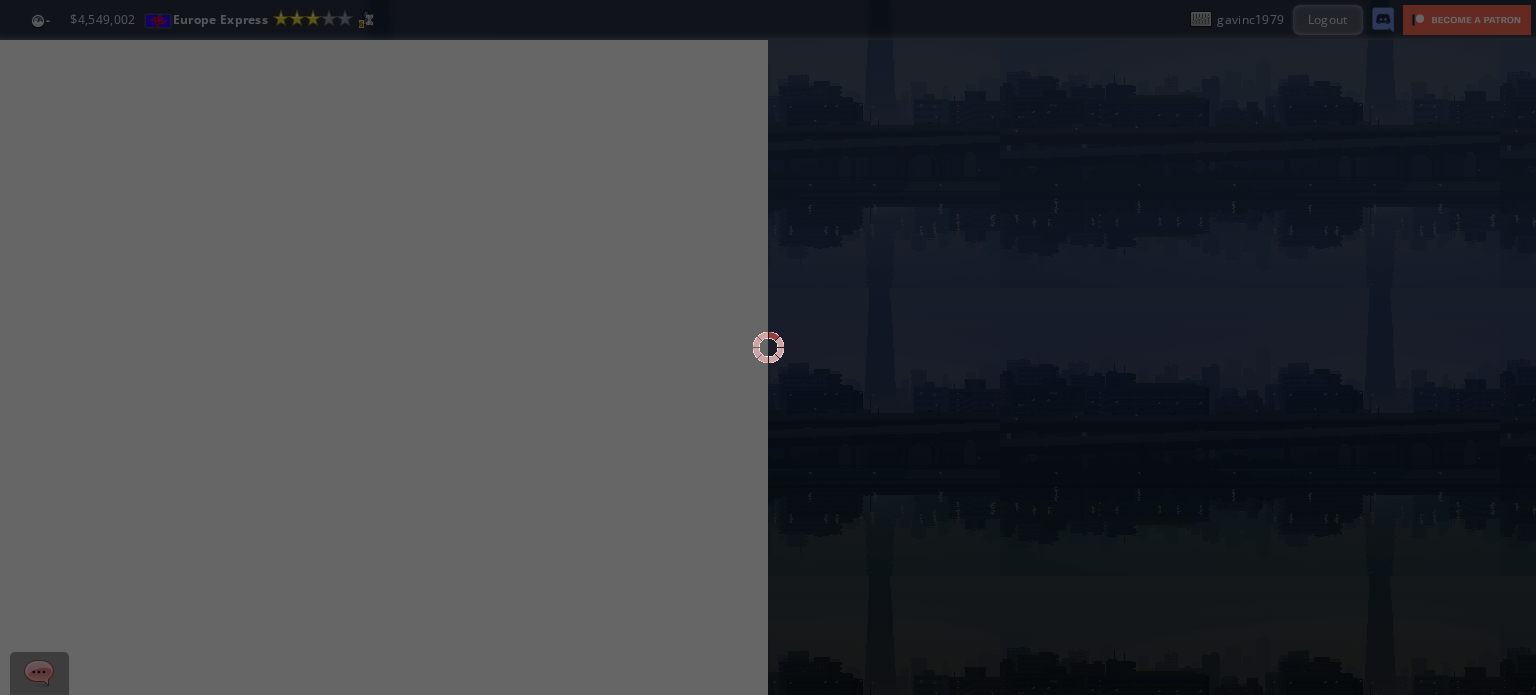 scroll, scrollTop: 0, scrollLeft: 0, axis: both 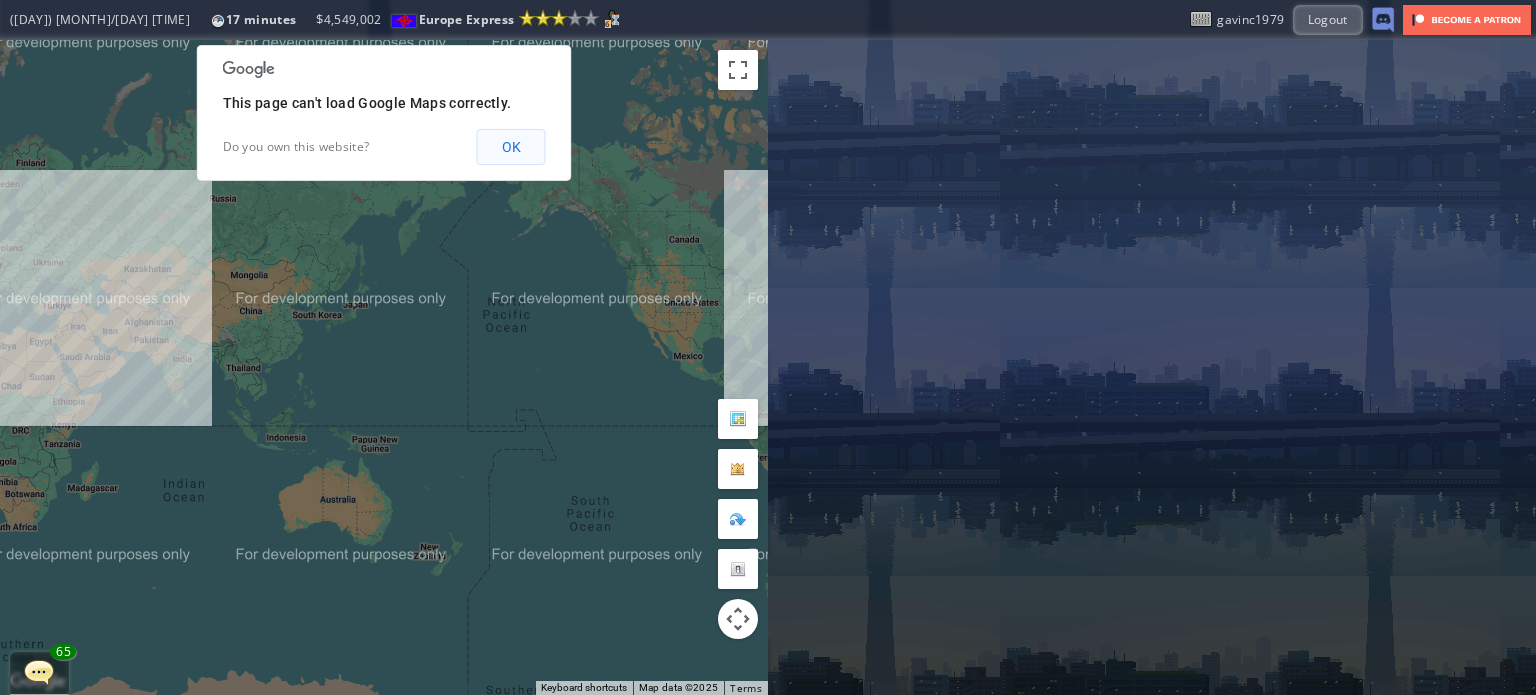click on "OK" at bounding box center (511, 147) 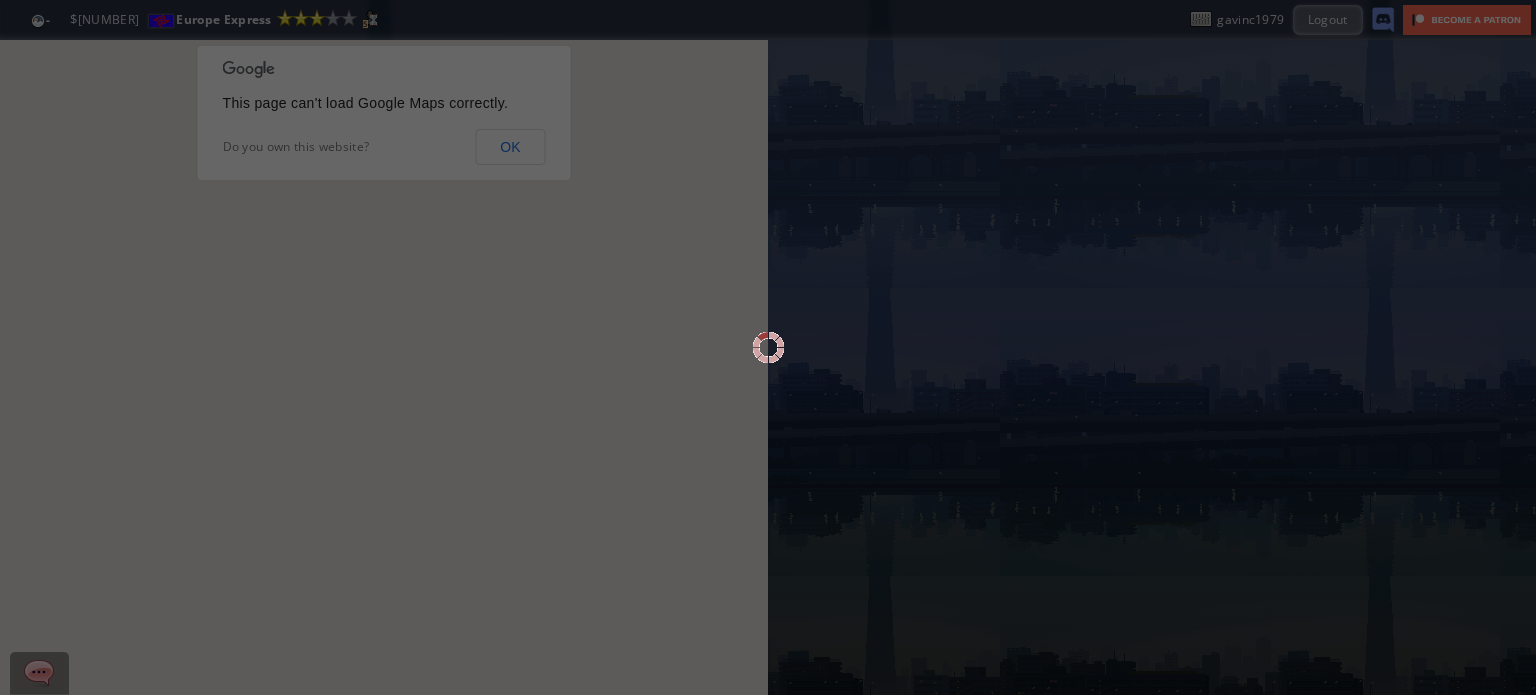 scroll, scrollTop: 0, scrollLeft: 0, axis: both 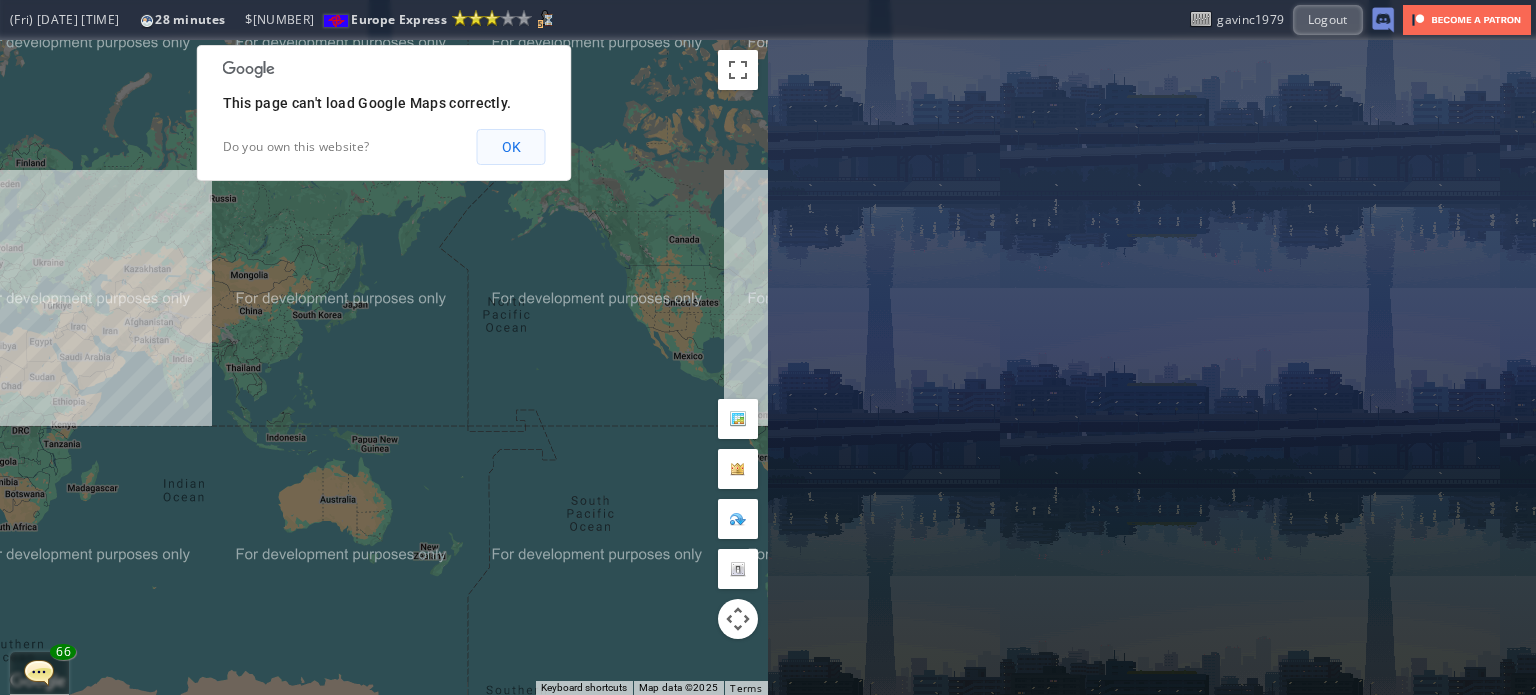 click on "OK" at bounding box center (511, 147) 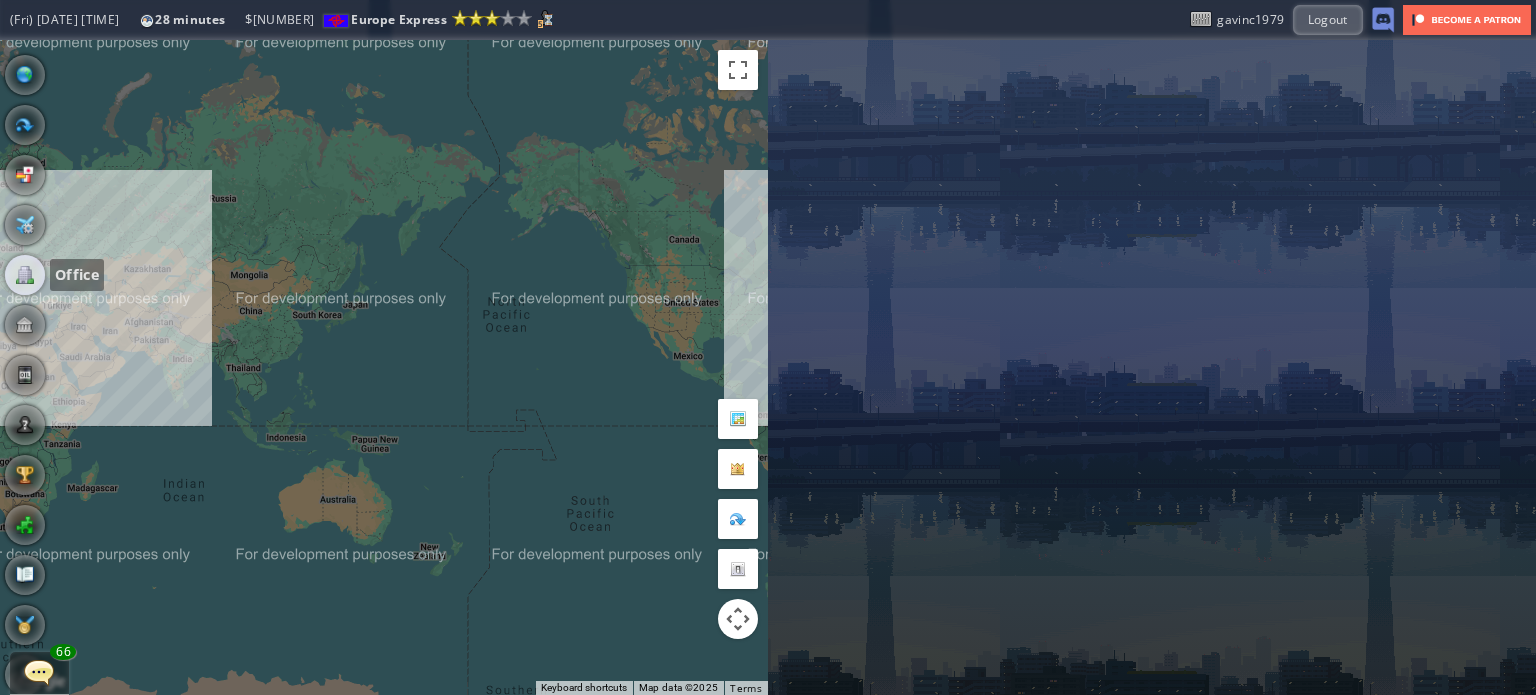 click at bounding box center (25, 275) 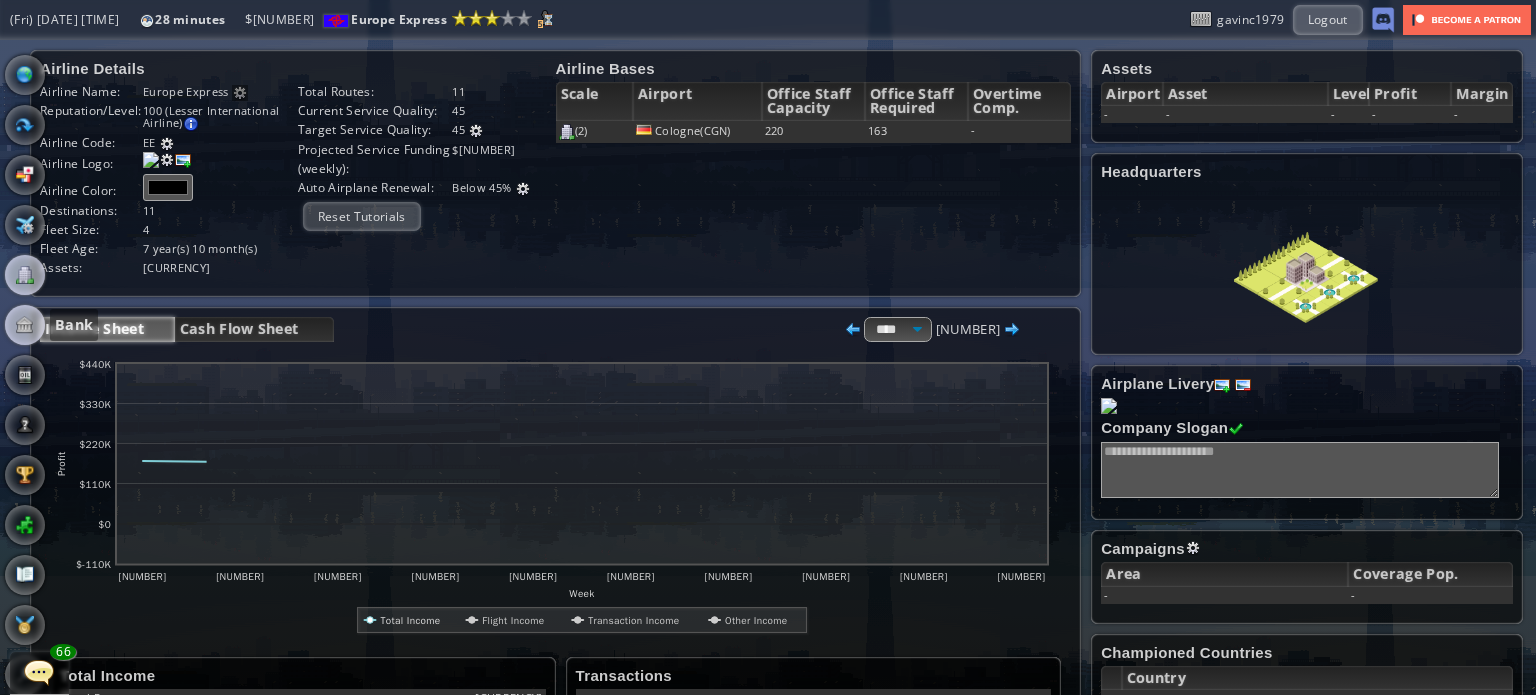 click at bounding box center [25, 325] 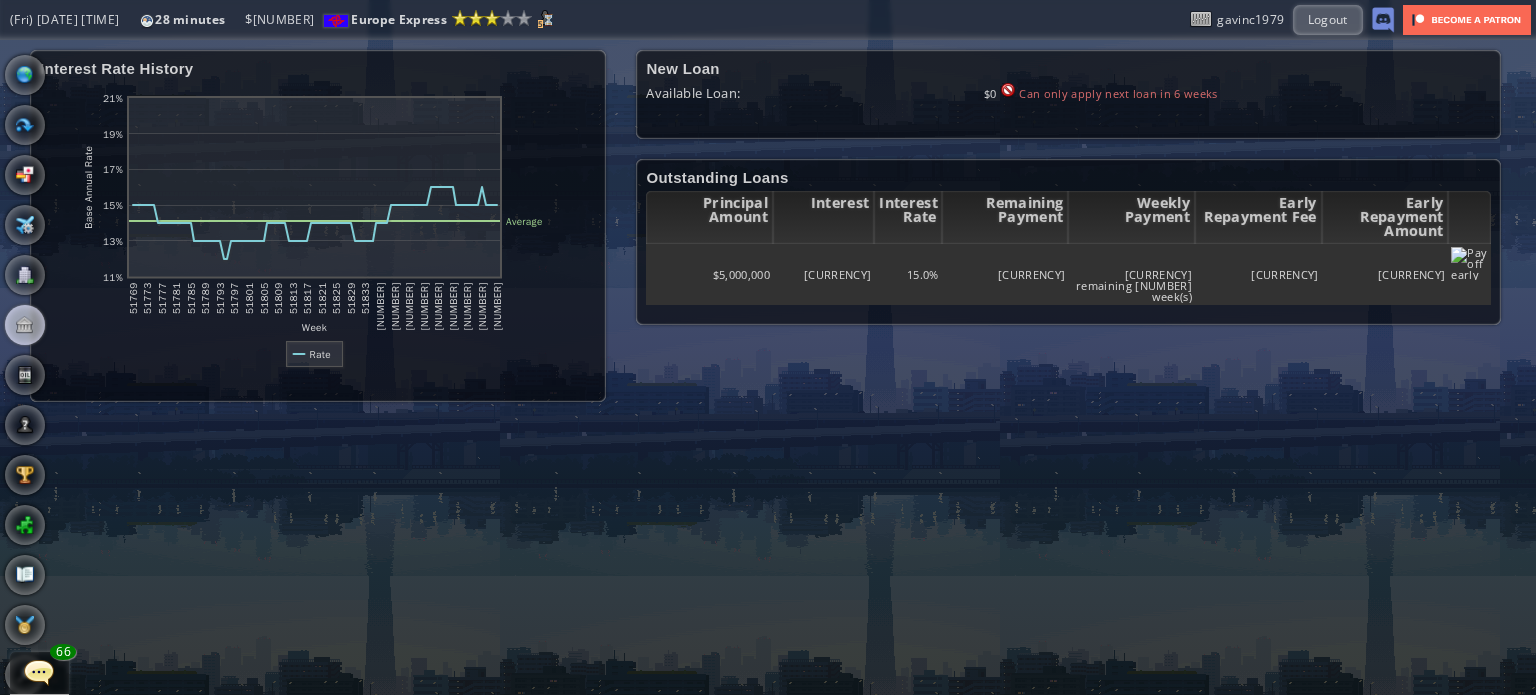 click at bounding box center [1469, 263] 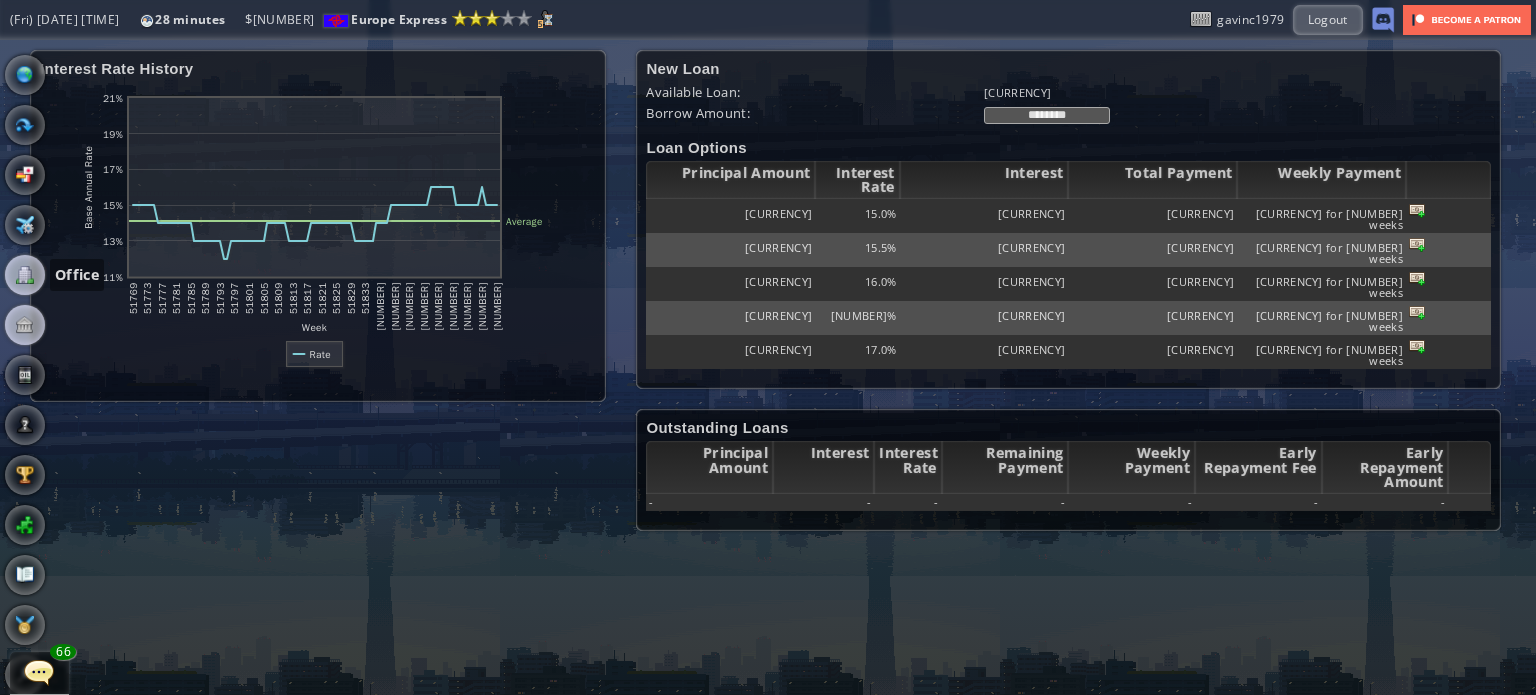 click at bounding box center (25, 275) 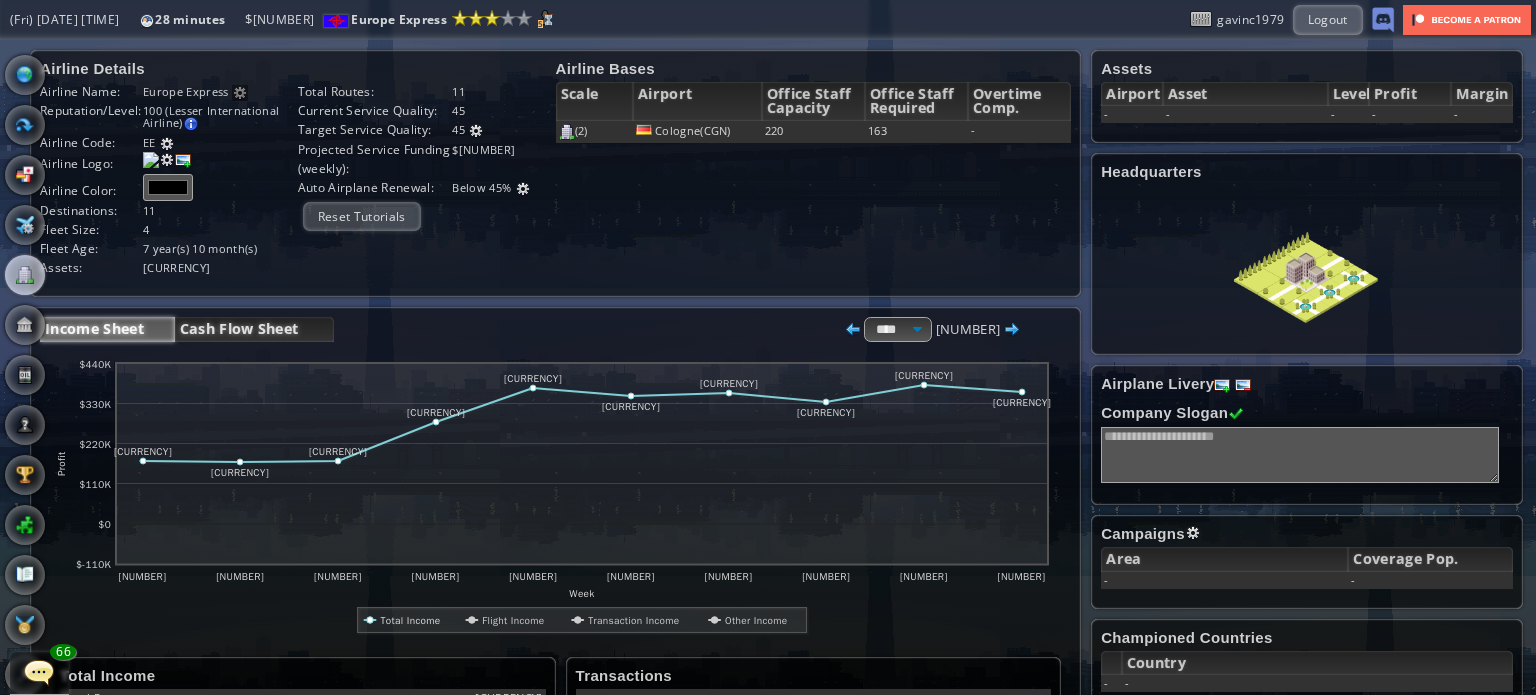 click on "Cash Flow Sheet" at bounding box center (254, 329) 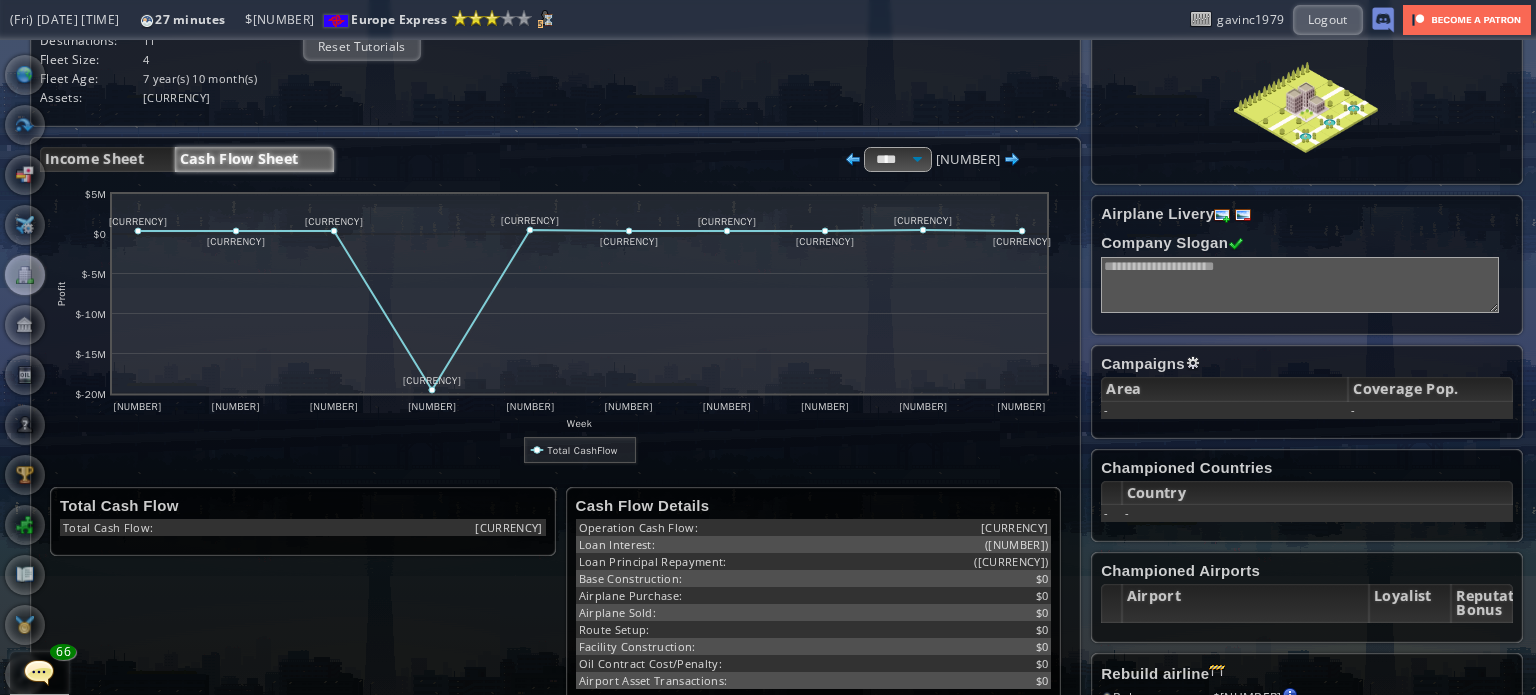 scroll, scrollTop: 100, scrollLeft: 0, axis: vertical 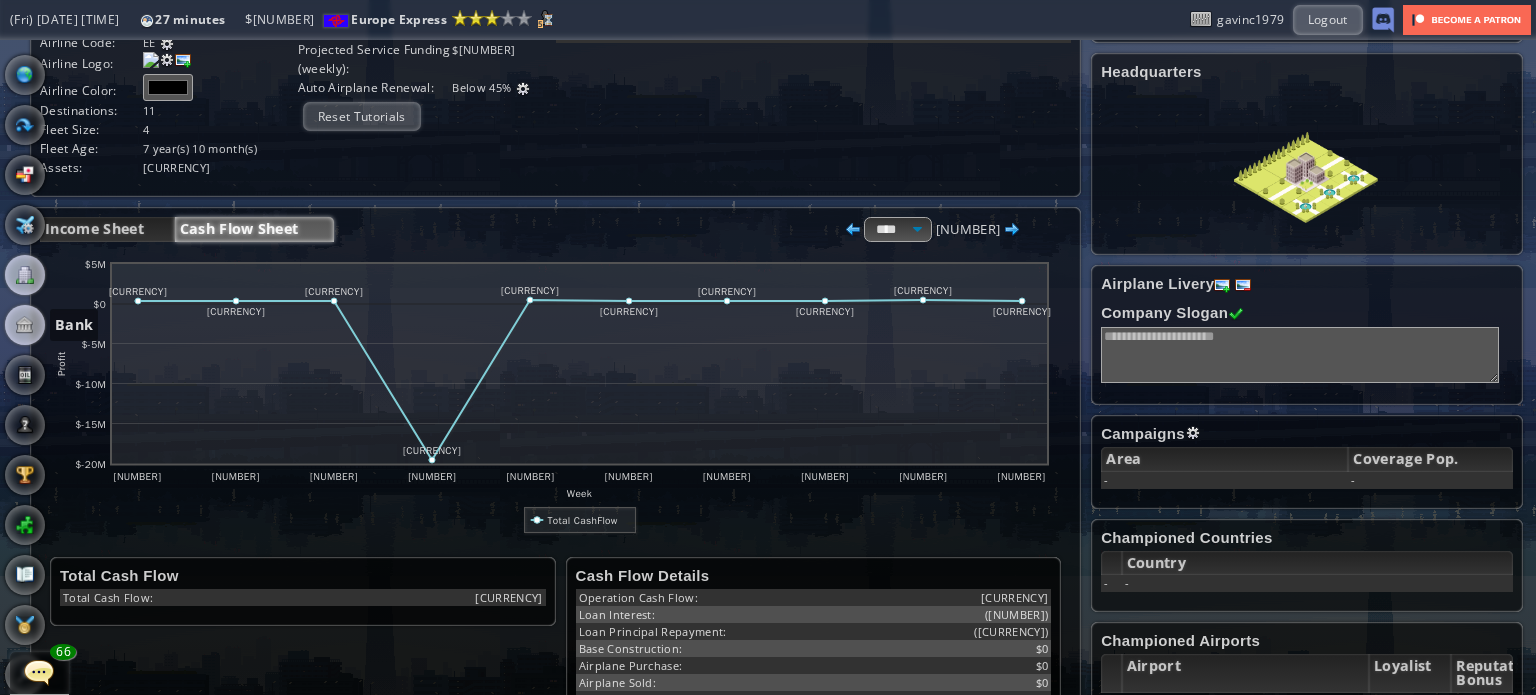 click at bounding box center (25, 325) 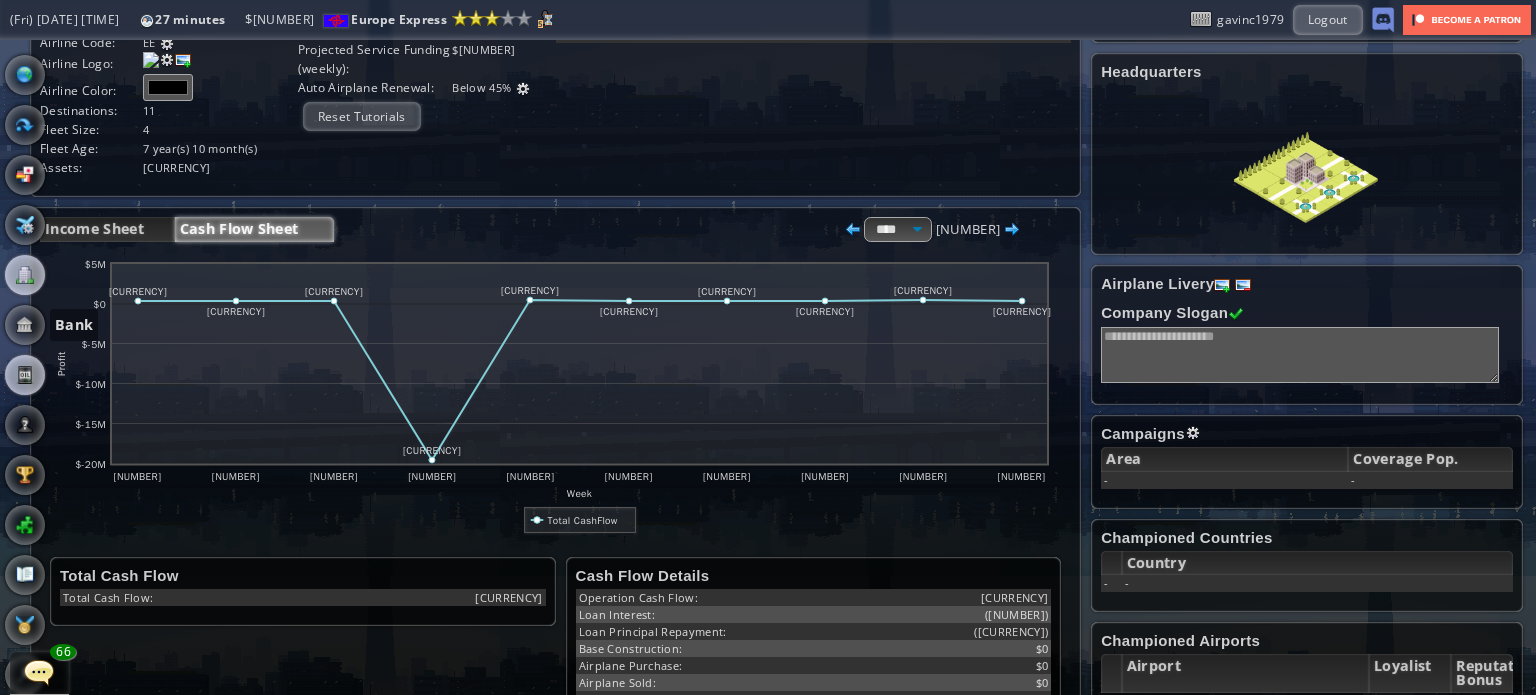 scroll, scrollTop: 0, scrollLeft: 0, axis: both 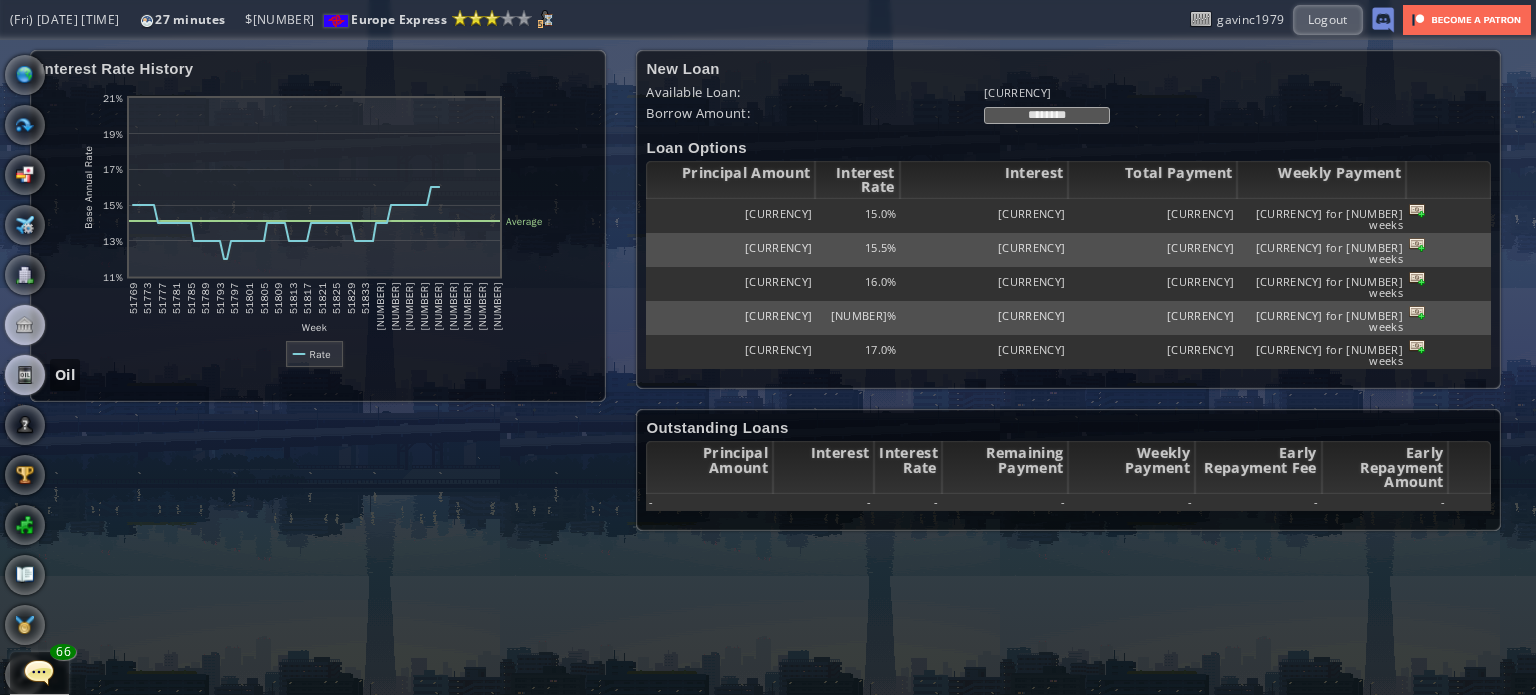 click at bounding box center (25, 375) 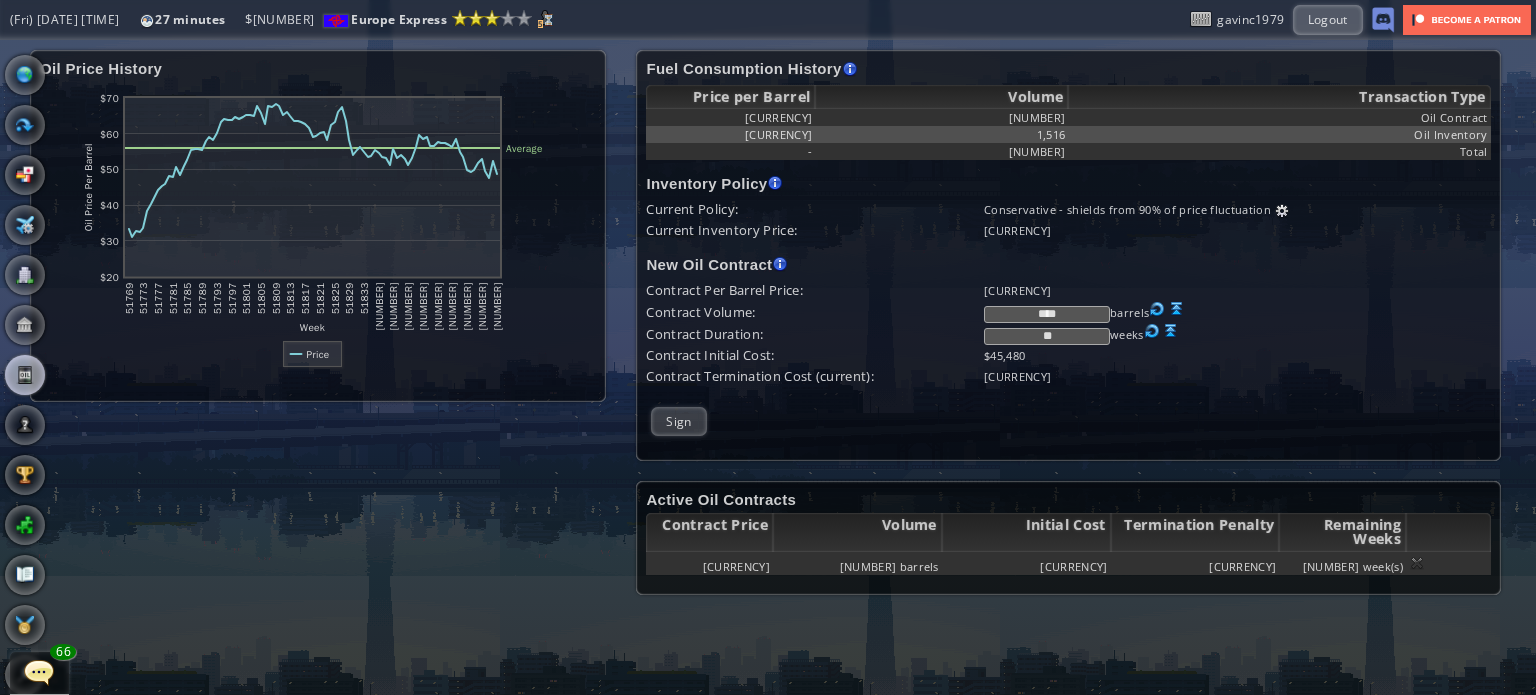 drag, startPoint x: 1086, startPoint y: 311, endPoint x: 971, endPoint y: 307, distance: 115.06954 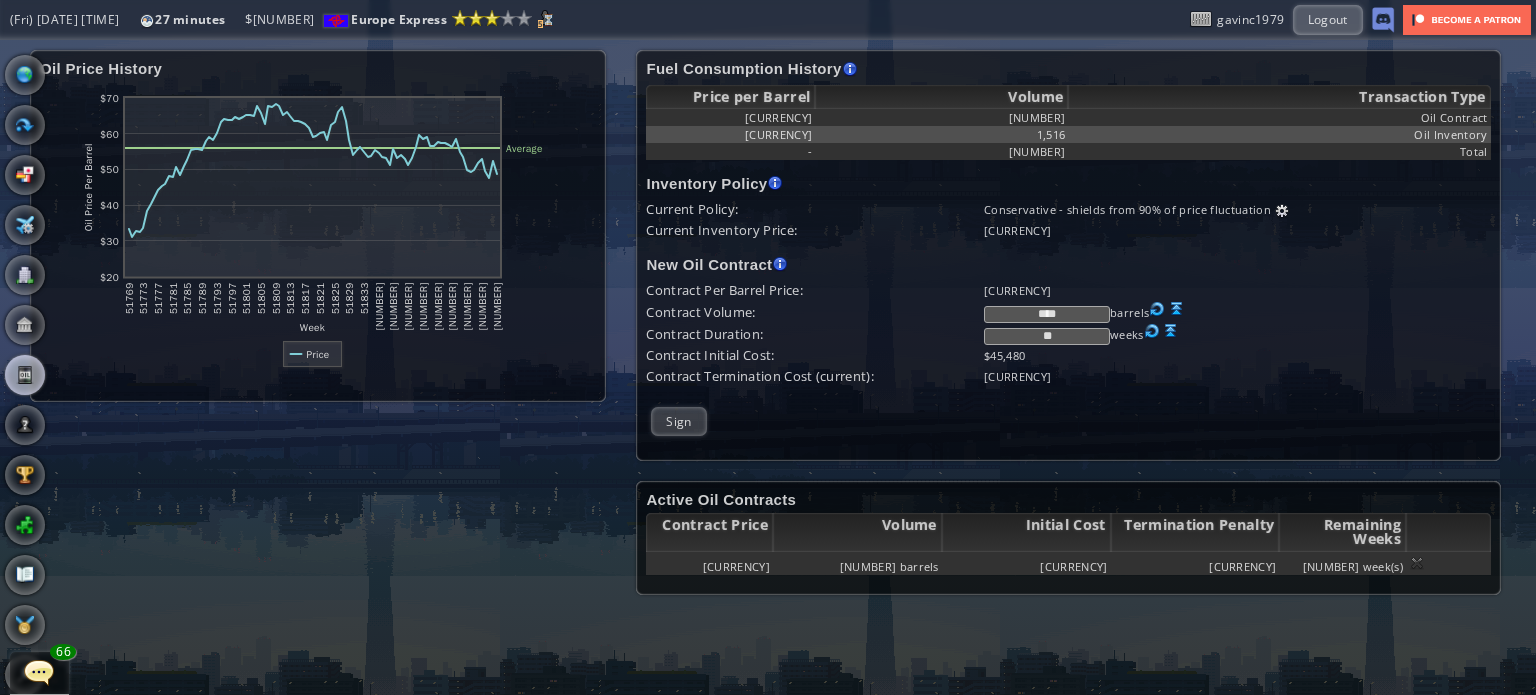 click on "Contract Volume:
****  barrels" at bounding box center (1068, 117) 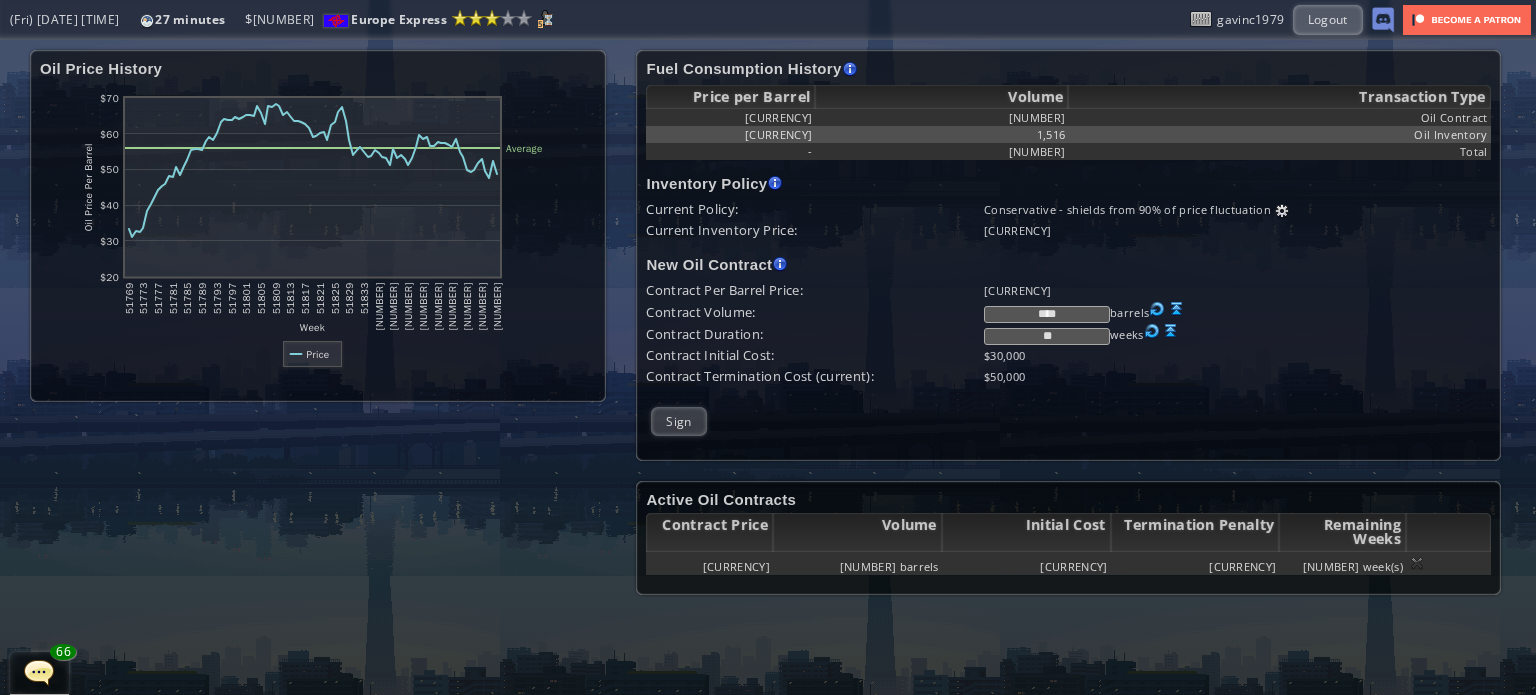 type on "****" 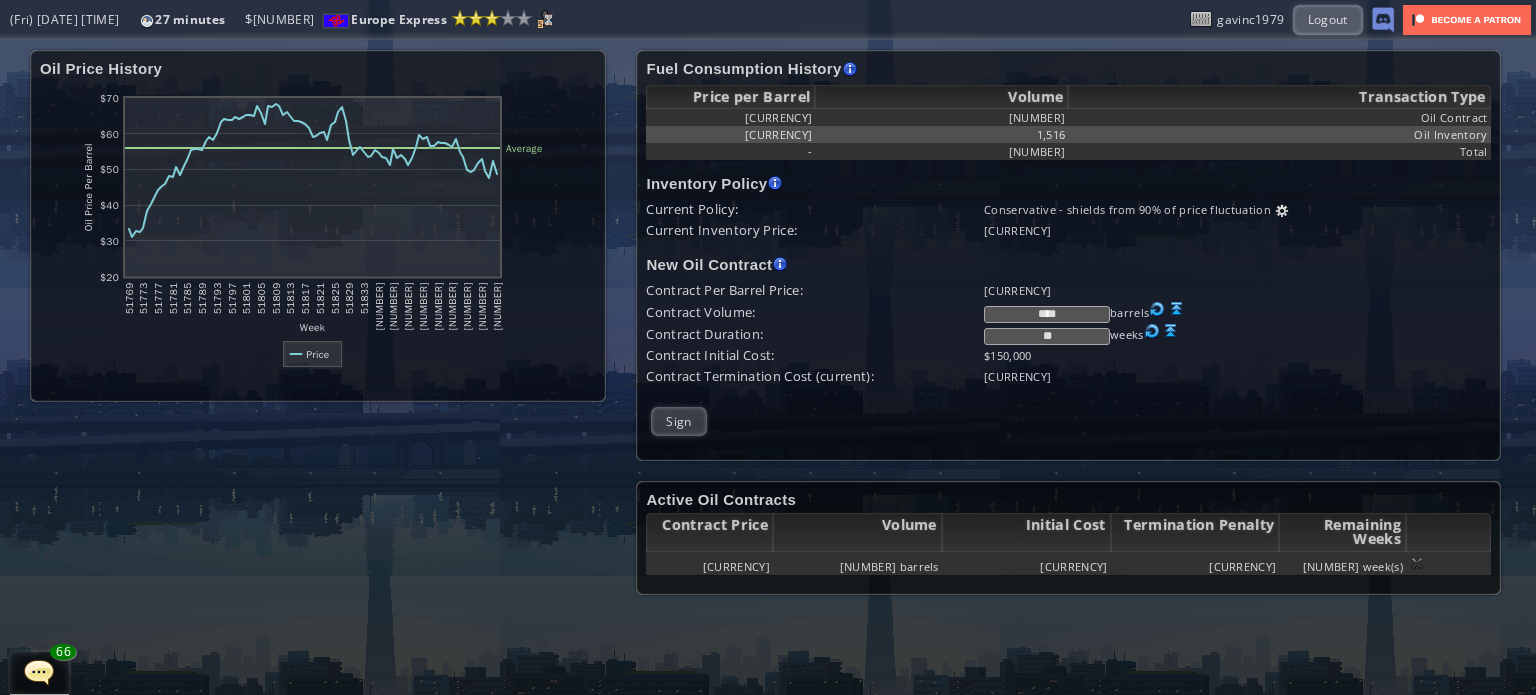 type on "**" 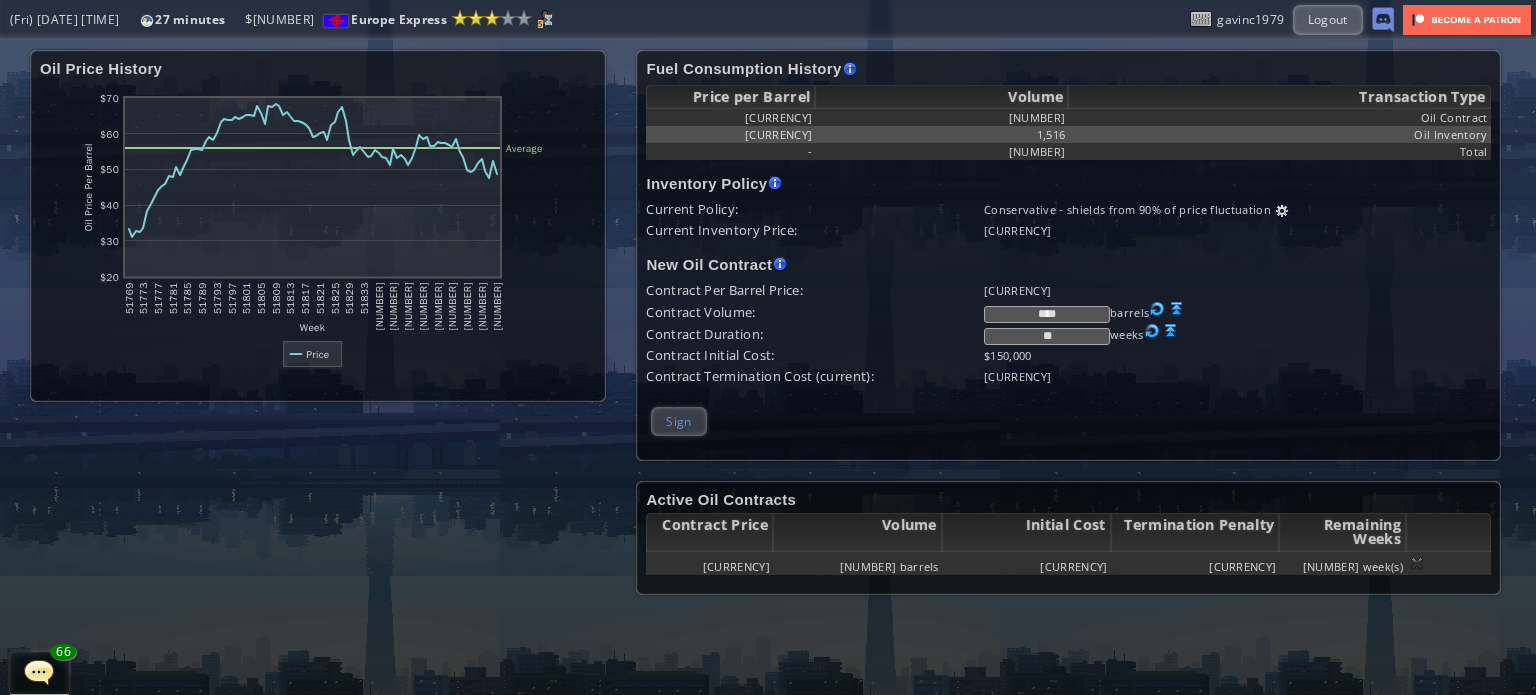 click on "Sign" at bounding box center (678, 421) 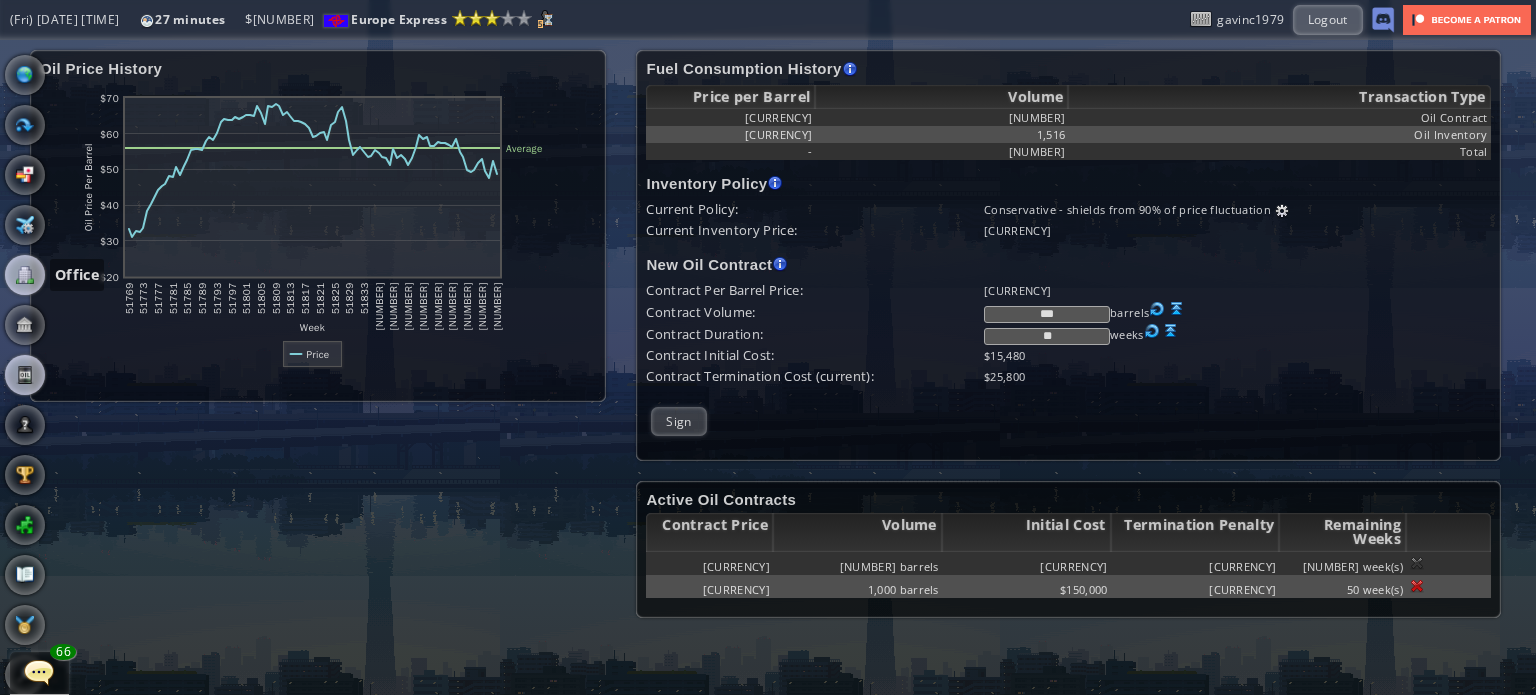 click at bounding box center (25, 275) 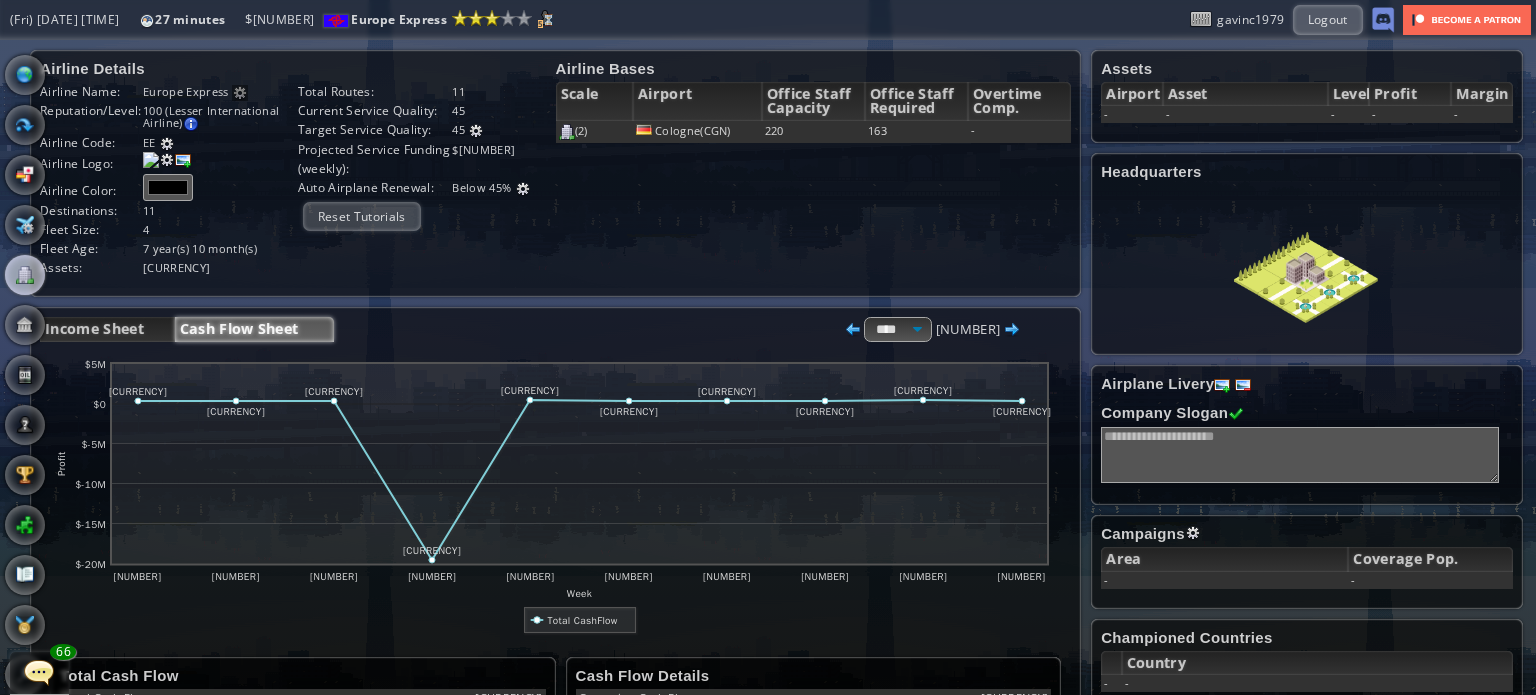 click on "Bank" at bounding box center (25, 325) 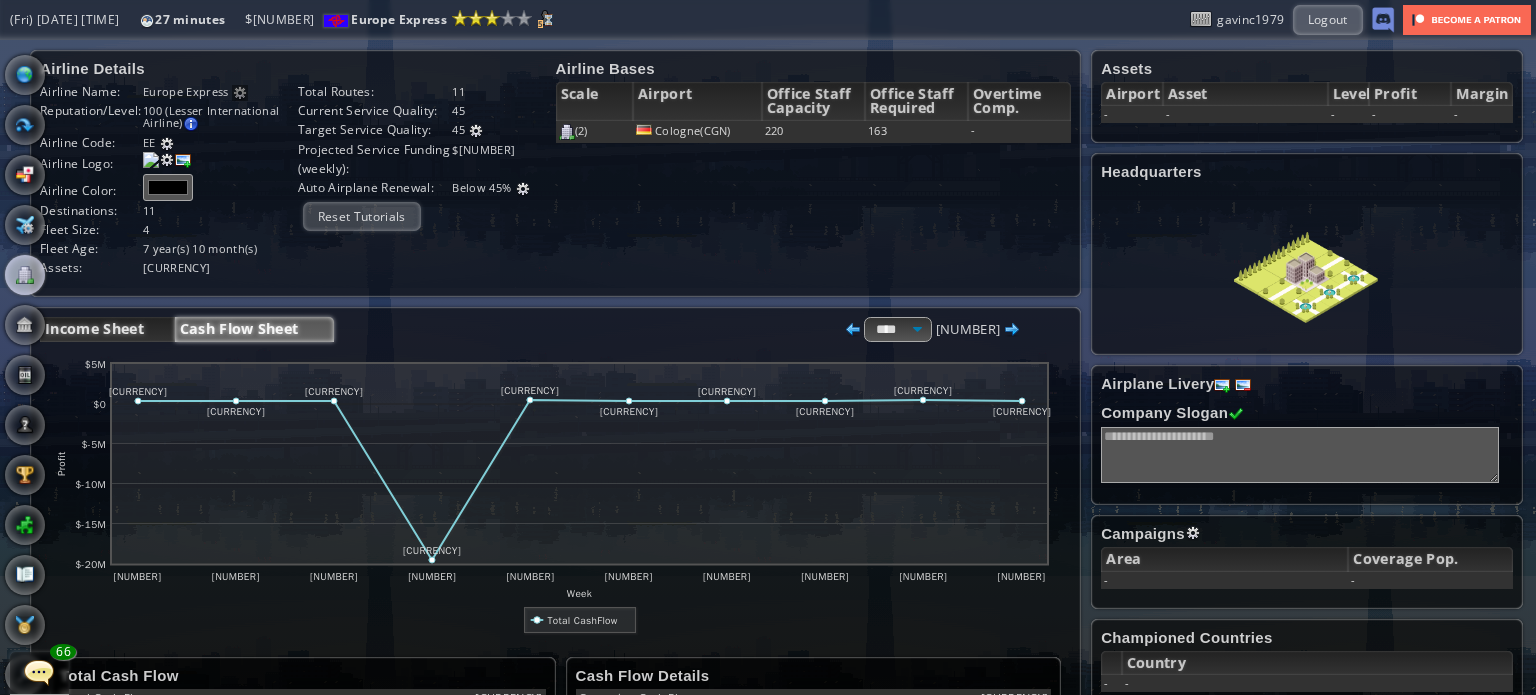 click on "Income Sheet" at bounding box center (107, 329) 